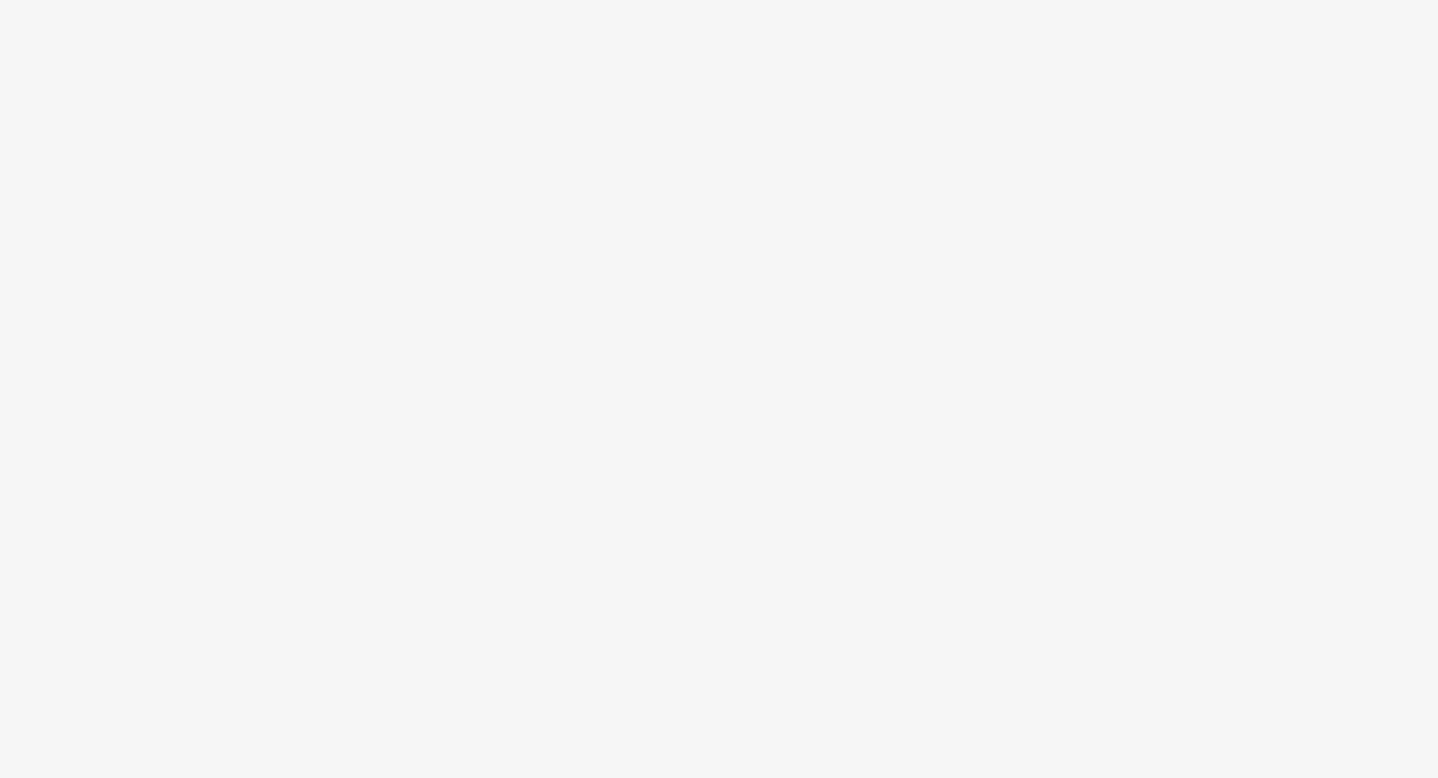 scroll, scrollTop: 0, scrollLeft: 0, axis: both 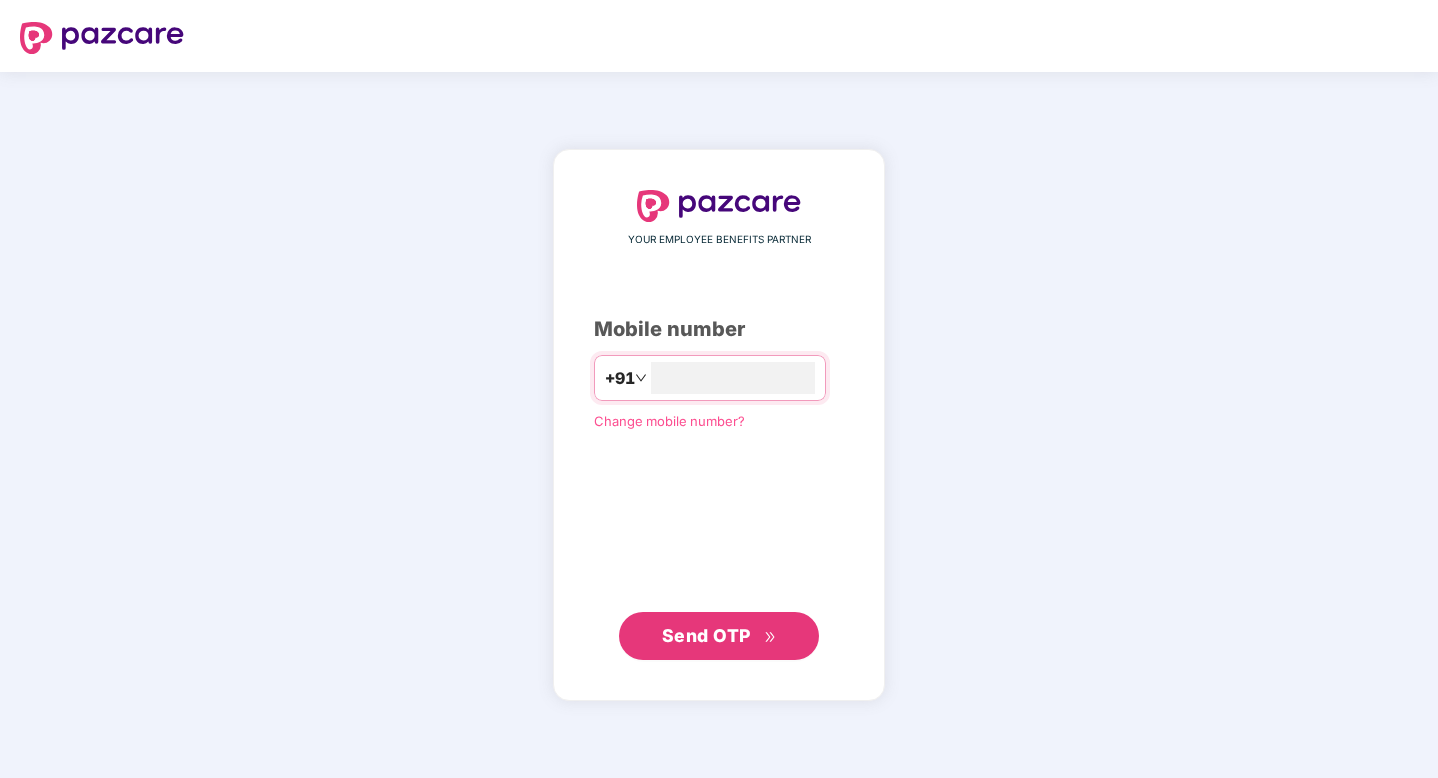 type on "**********" 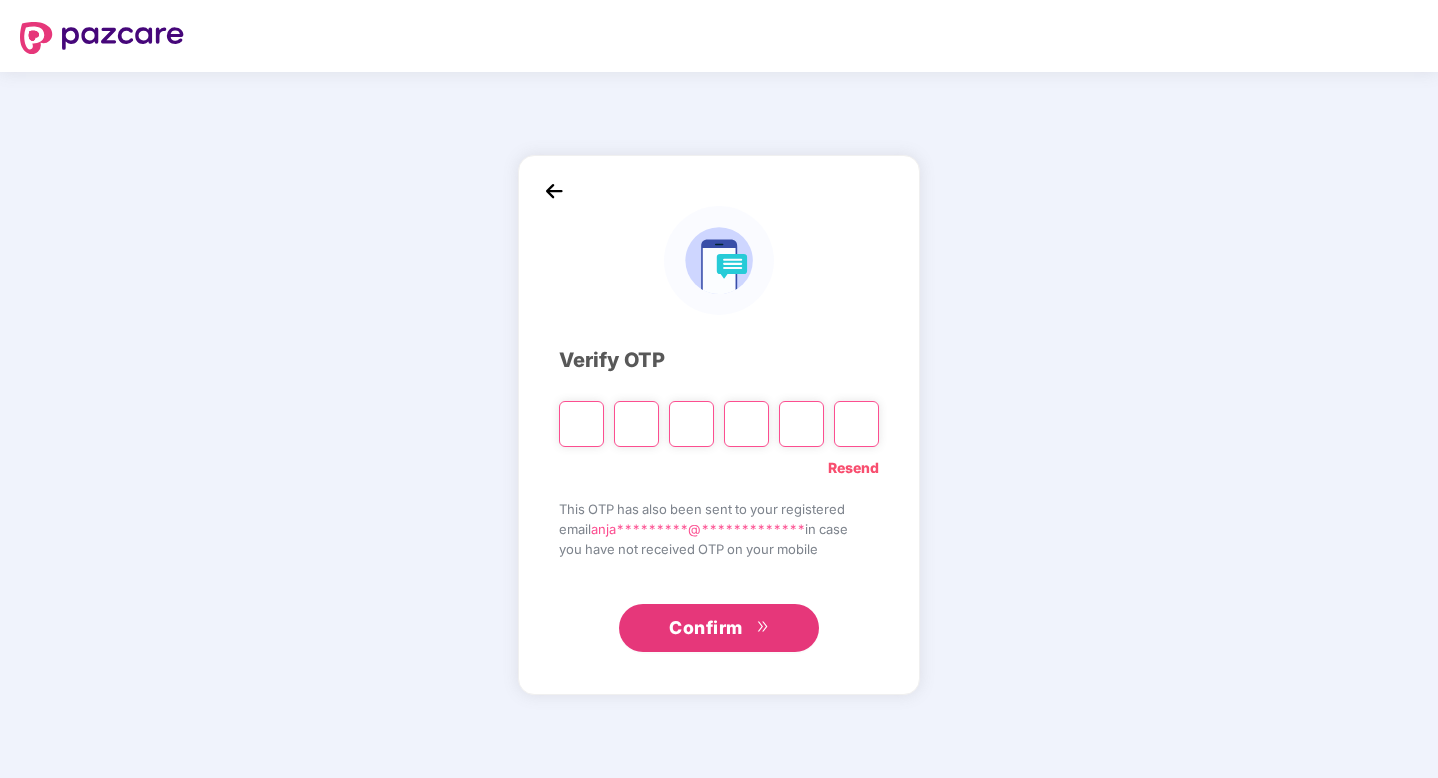 type on "*" 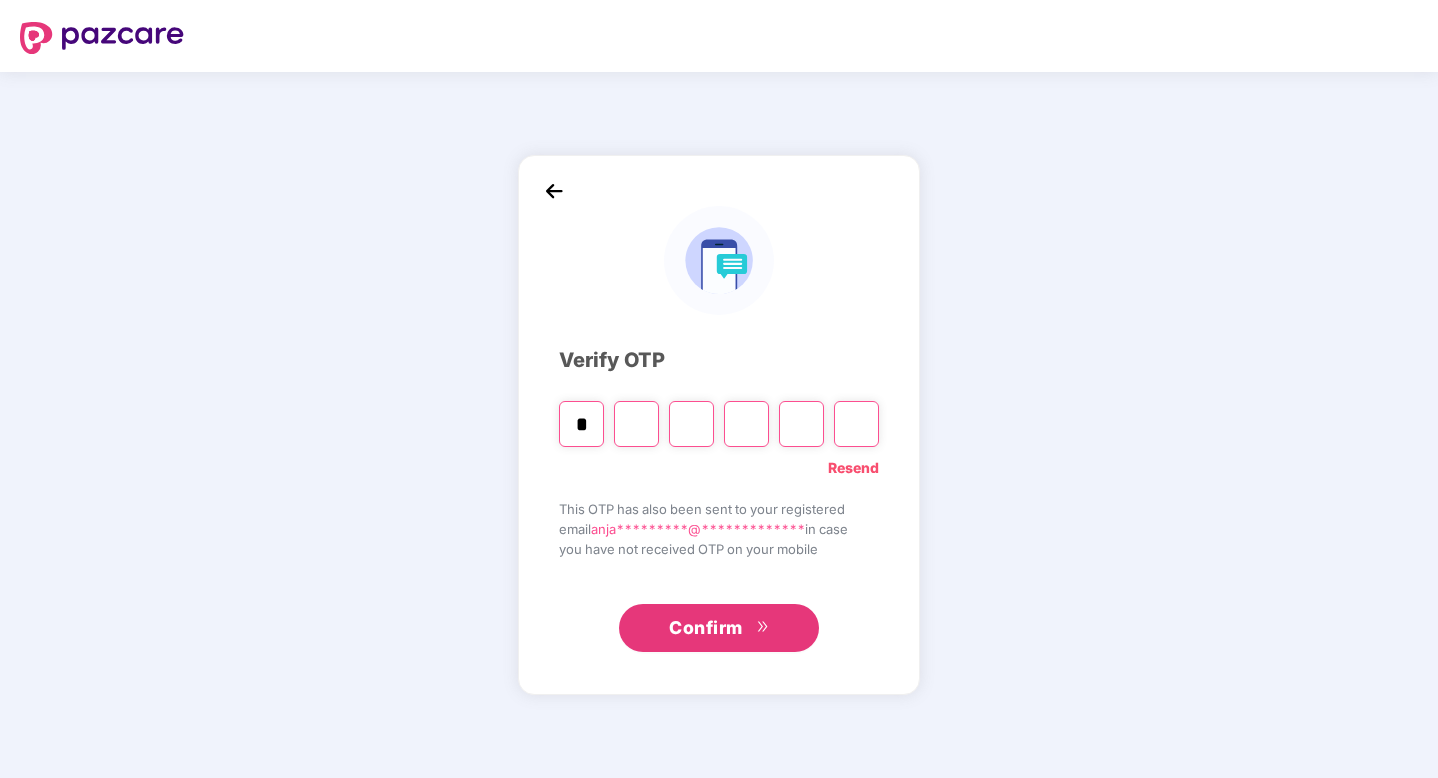 type on "*" 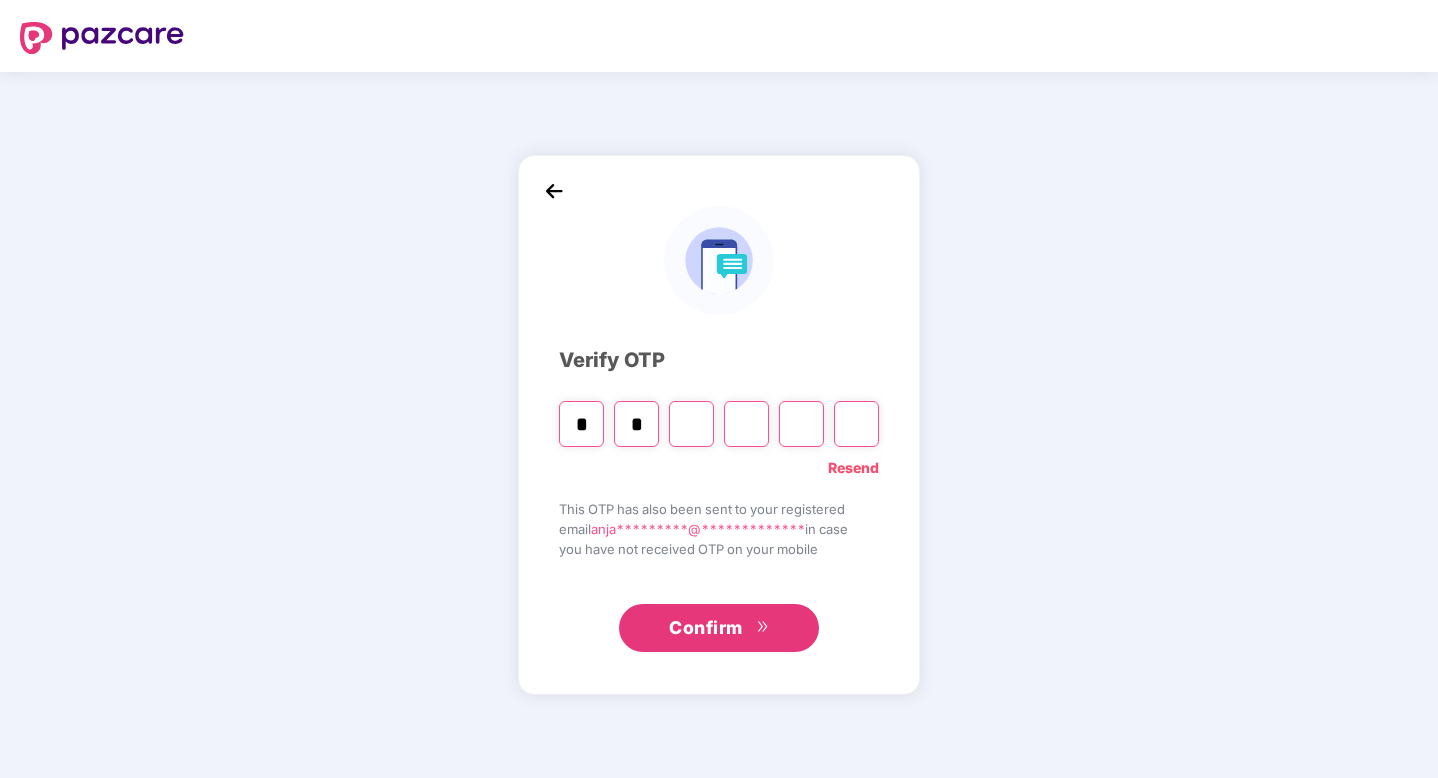 type on "*" 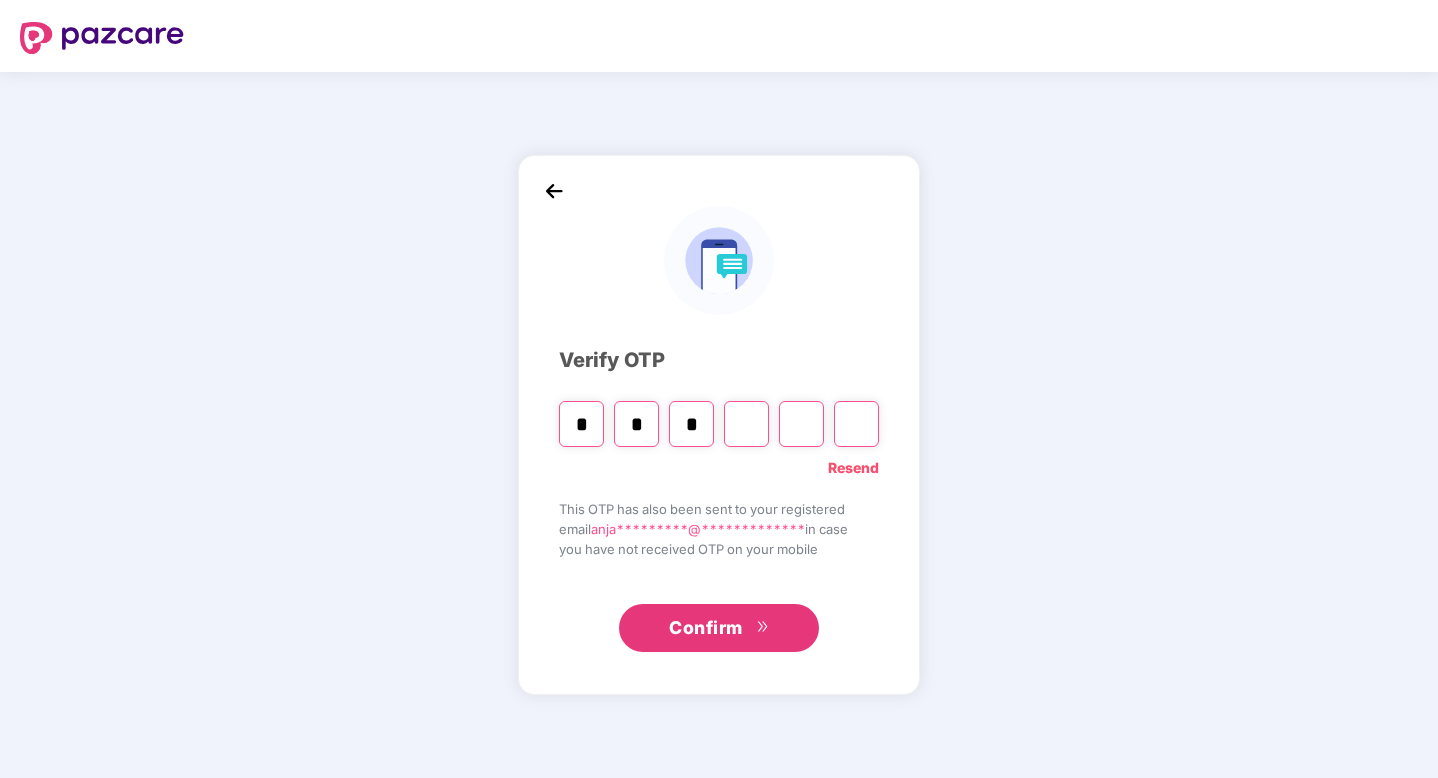type on "*" 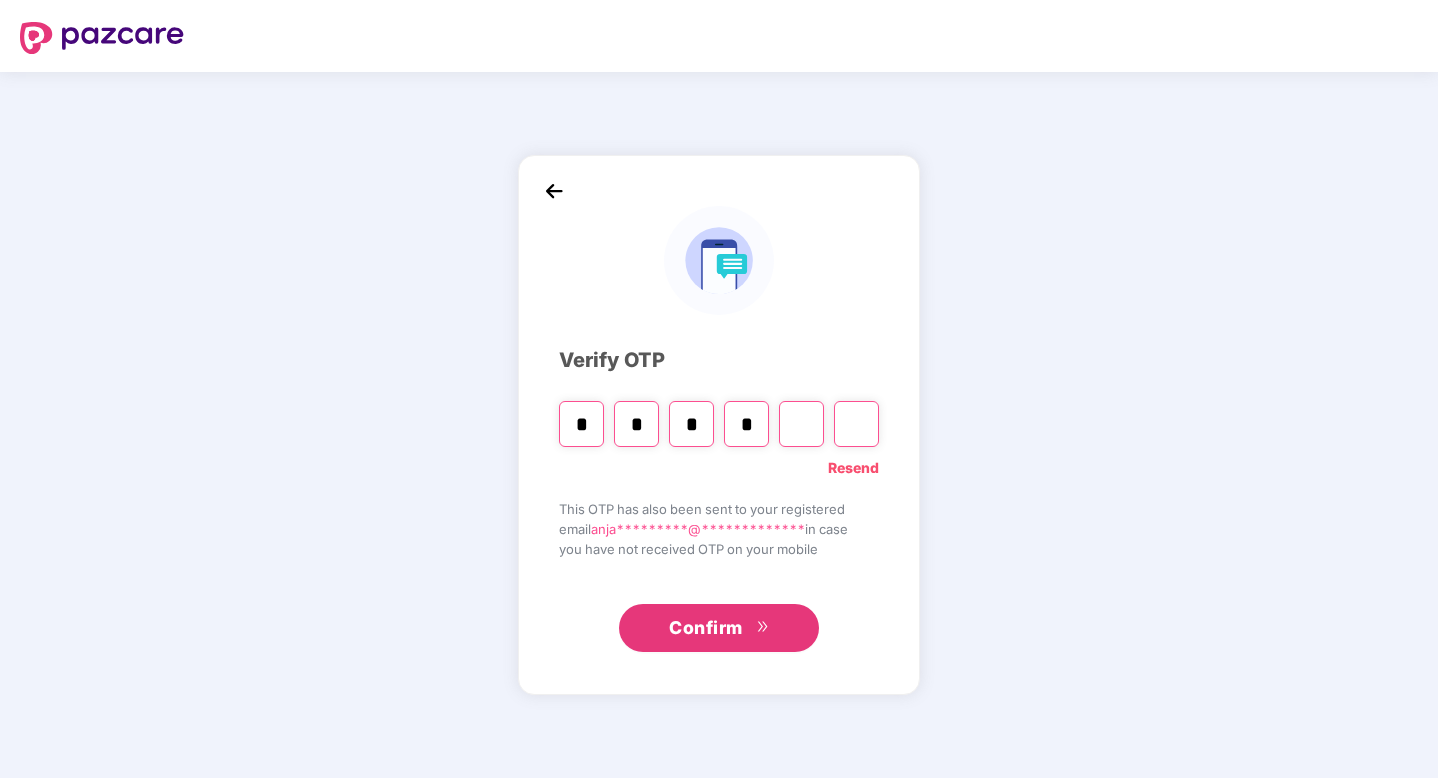 type on "*" 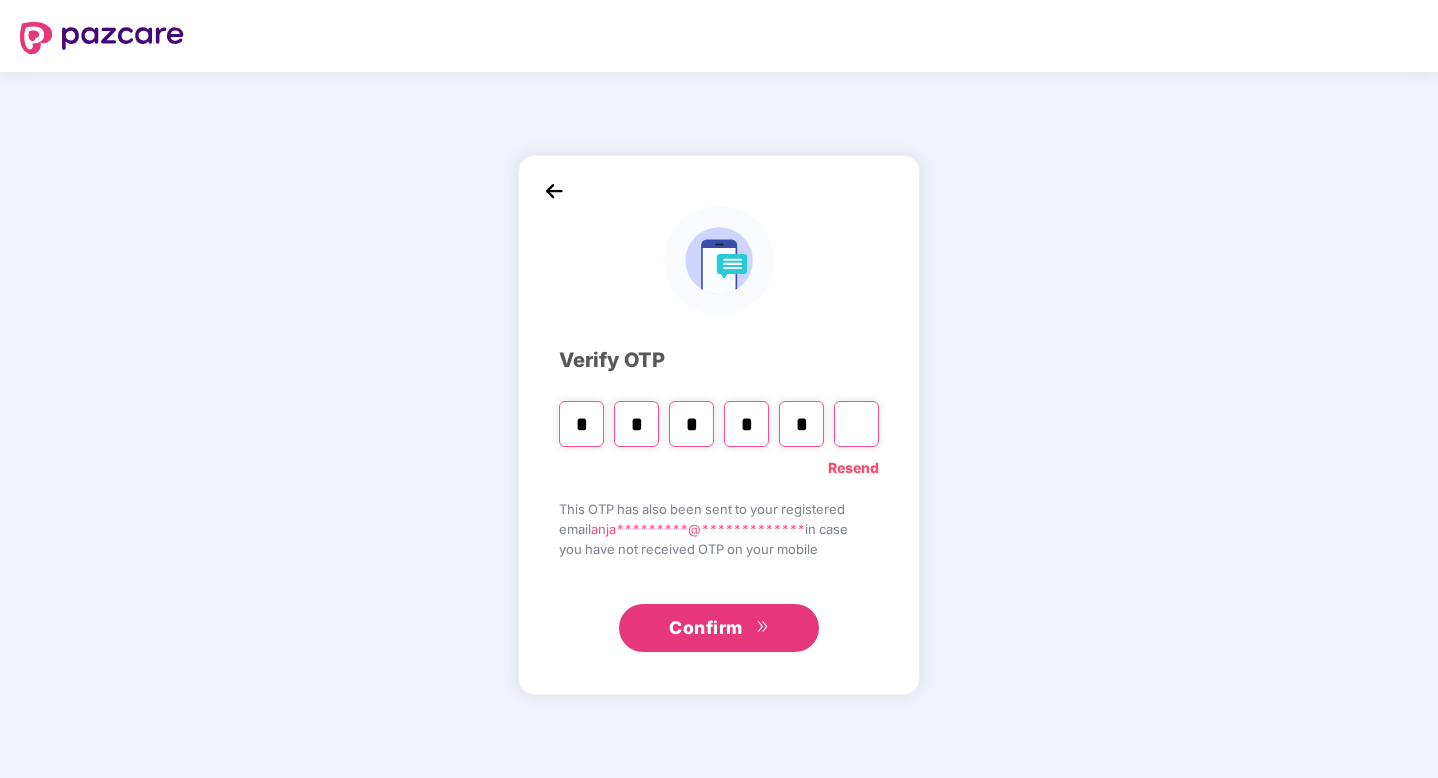 type on "*" 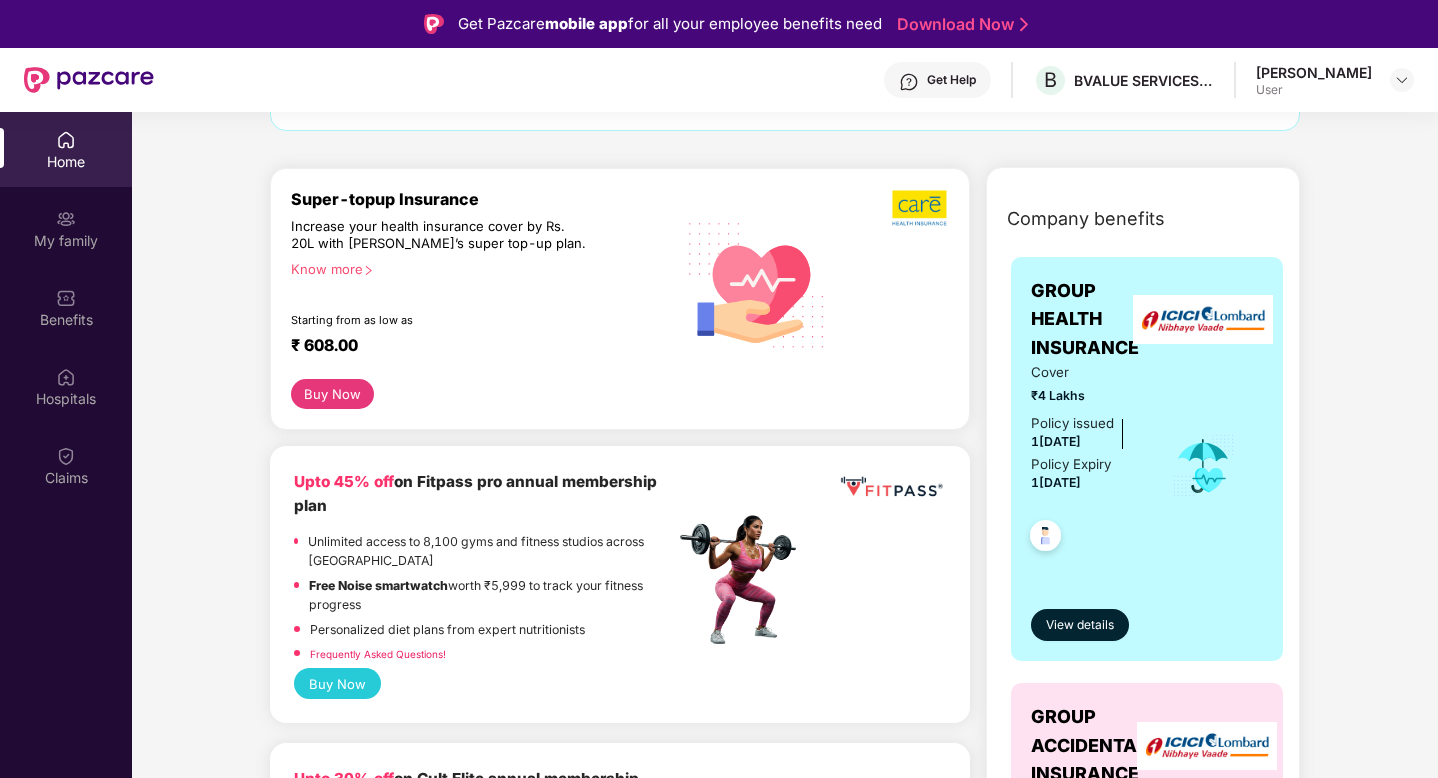 scroll, scrollTop: 196, scrollLeft: 0, axis: vertical 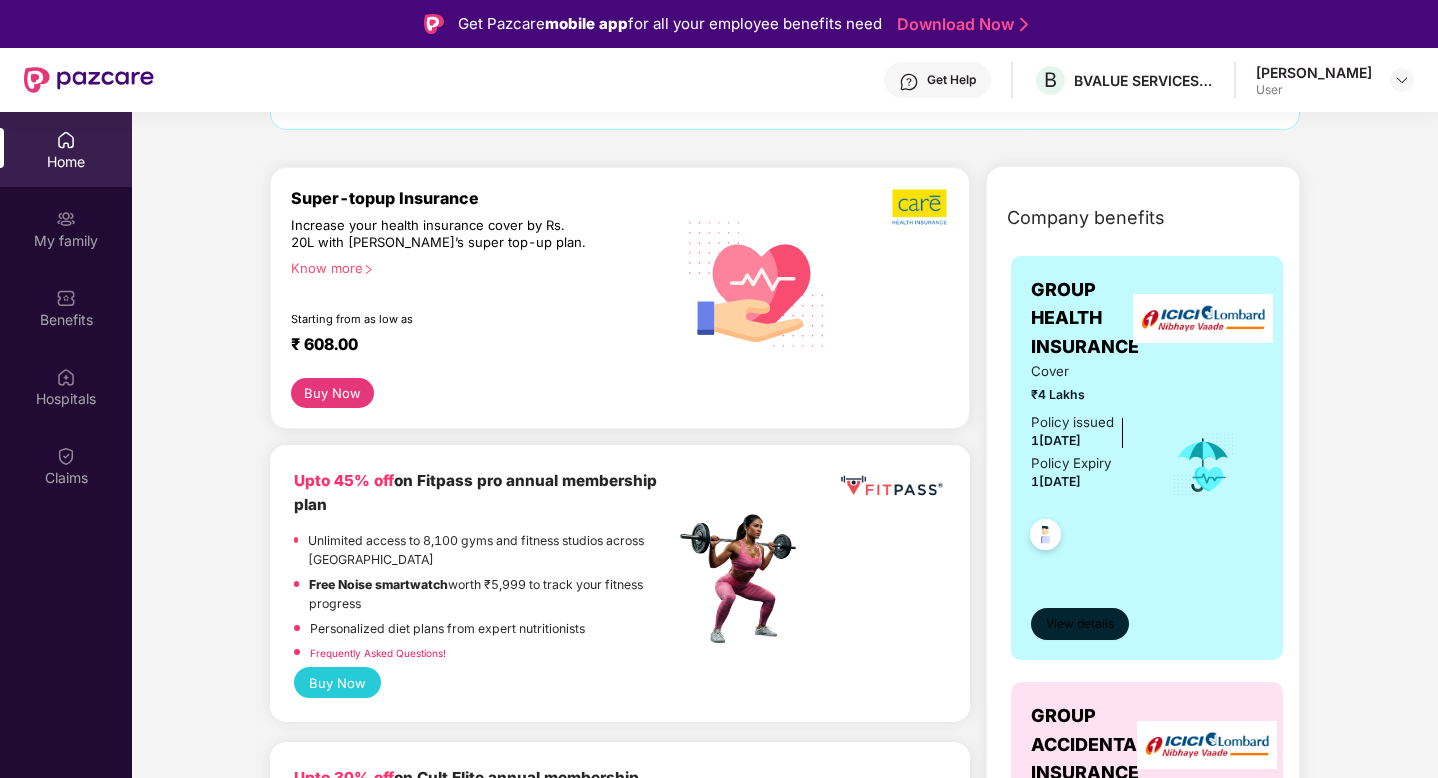click on "View details" at bounding box center (1080, 624) 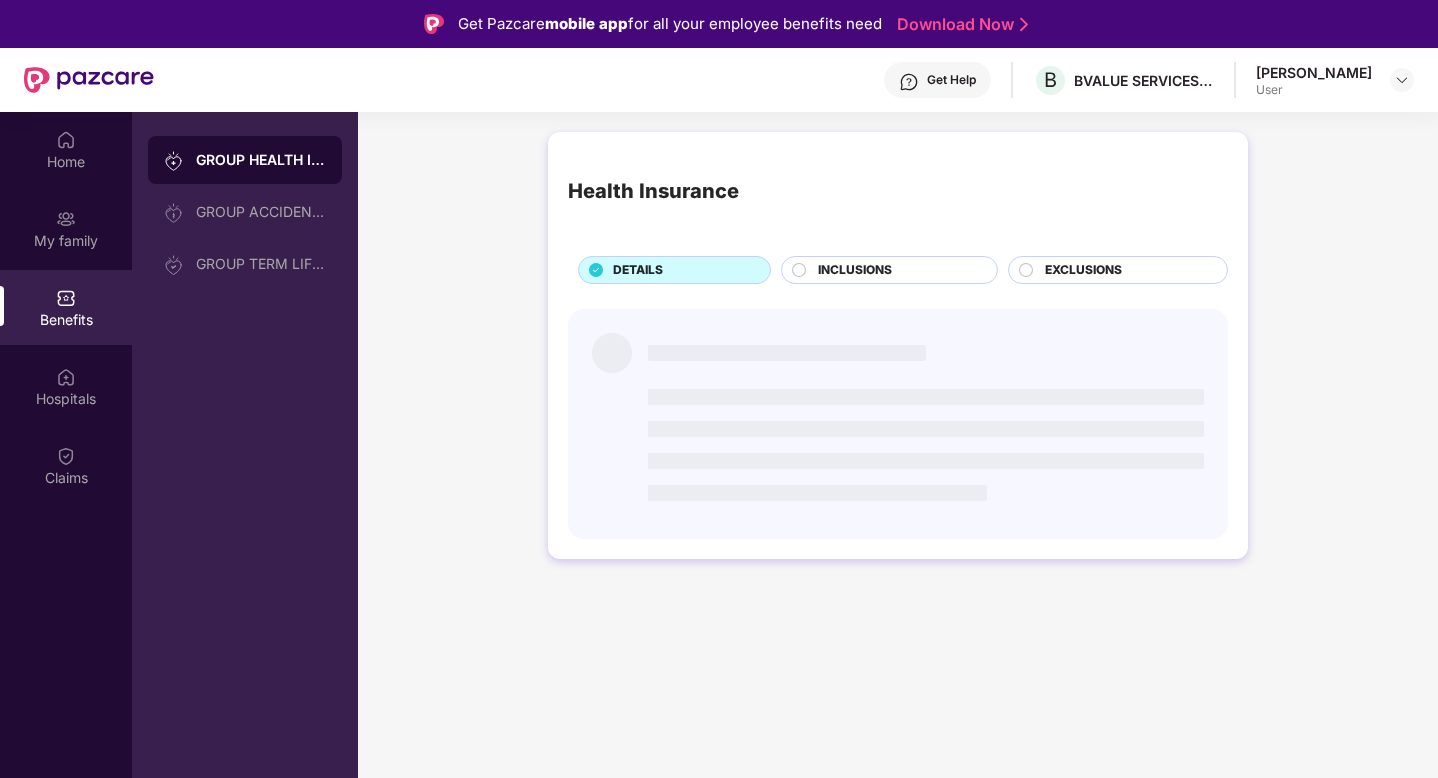 scroll, scrollTop: 0, scrollLeft: 0, axis: both 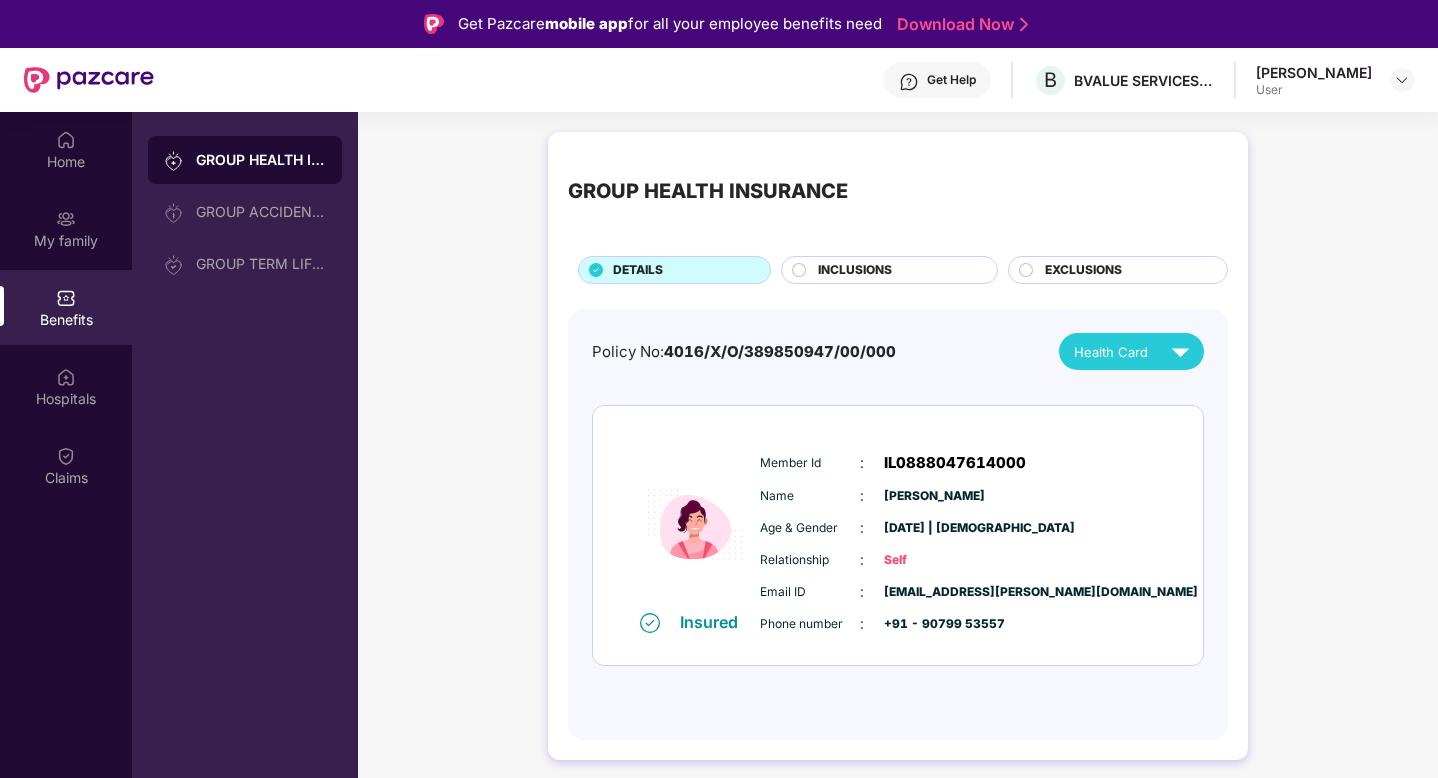 click on "INCLUSIONS" at bounding box center [889, 270] 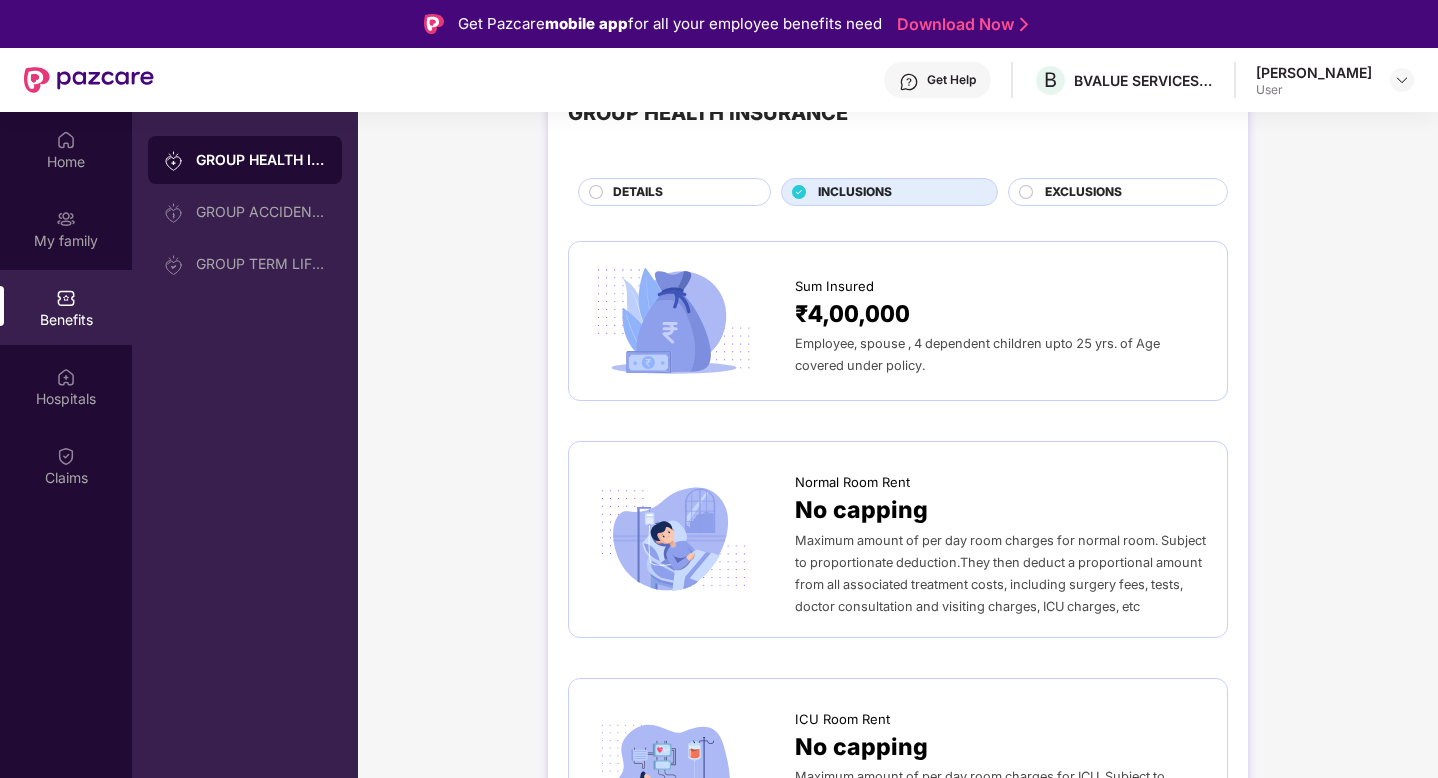 scroll, scrollTop: 0, scrollLeft: 0, axis: both 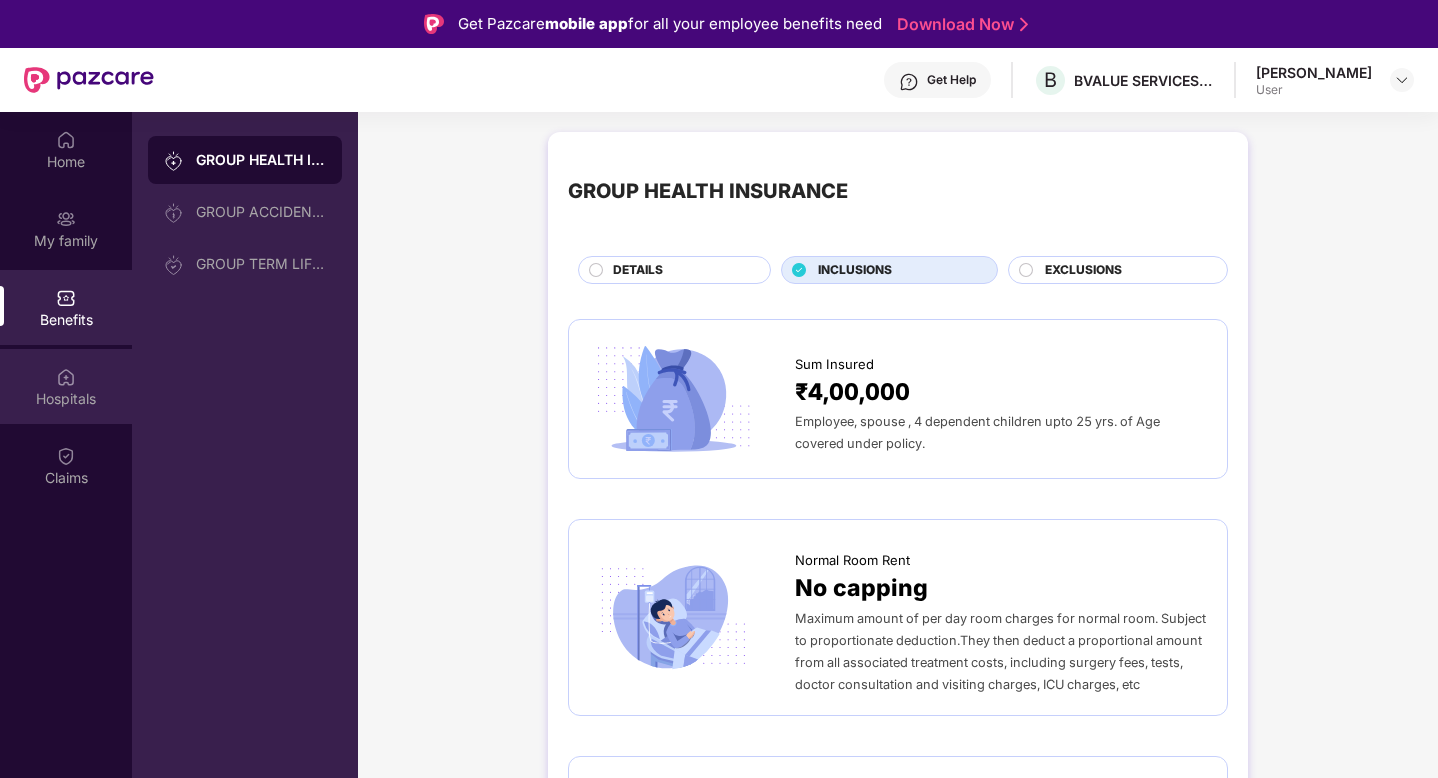 click on "Hospitals" at bounding box center (66, 399) 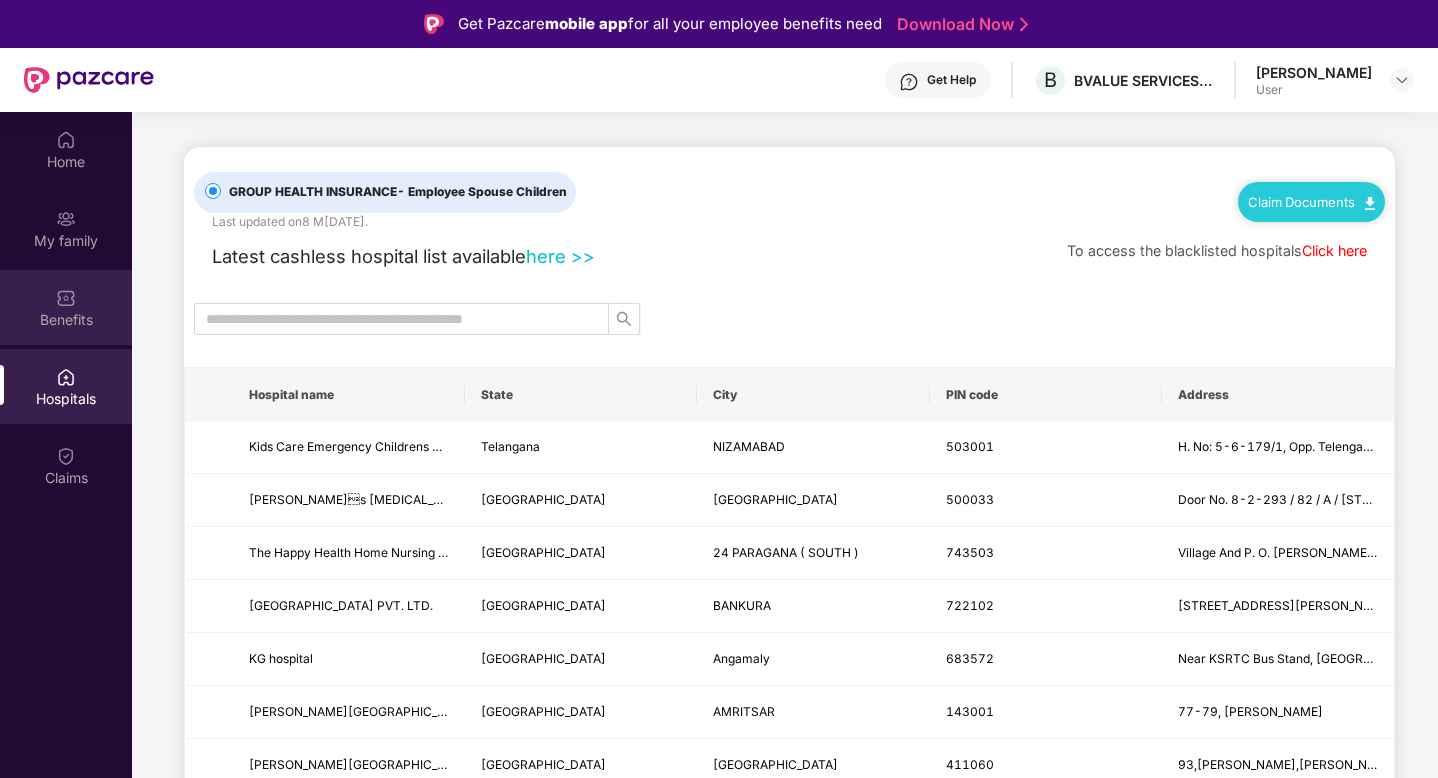 click on "Benefits" at bounding box center [66, 320] 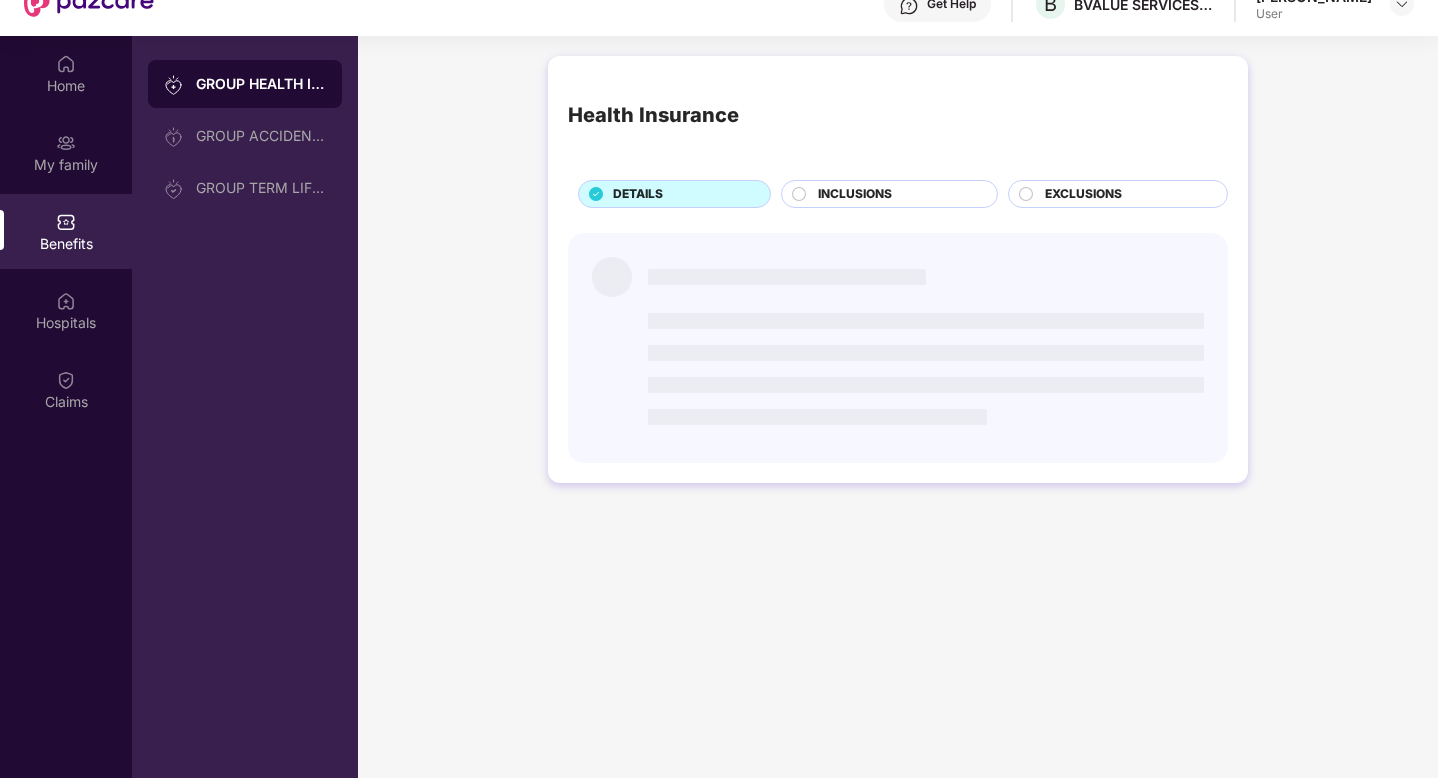 scroll, scrollTop: 90, scrollLeft: 0, axis: vertical 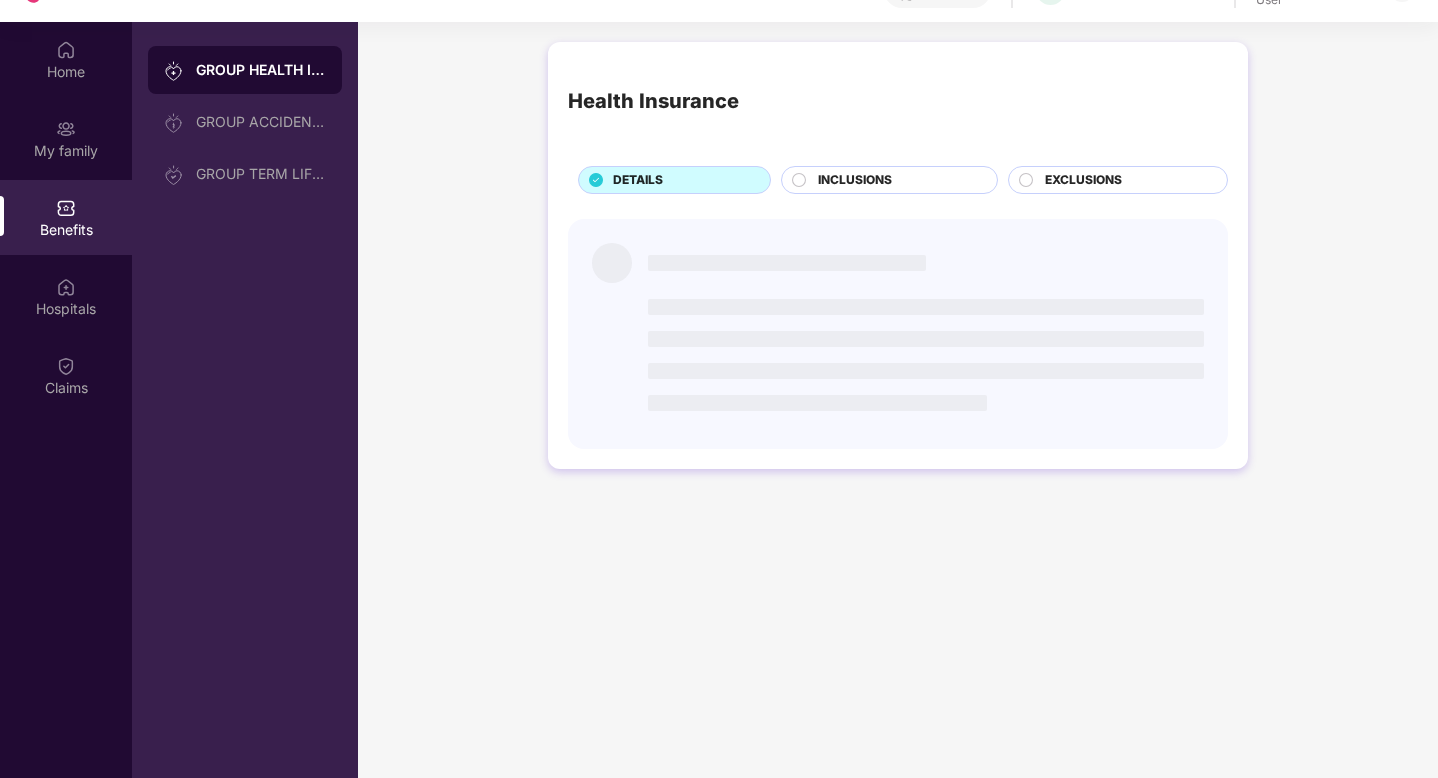 click on "INCLUSIONS" at bounding box center [897, 182] 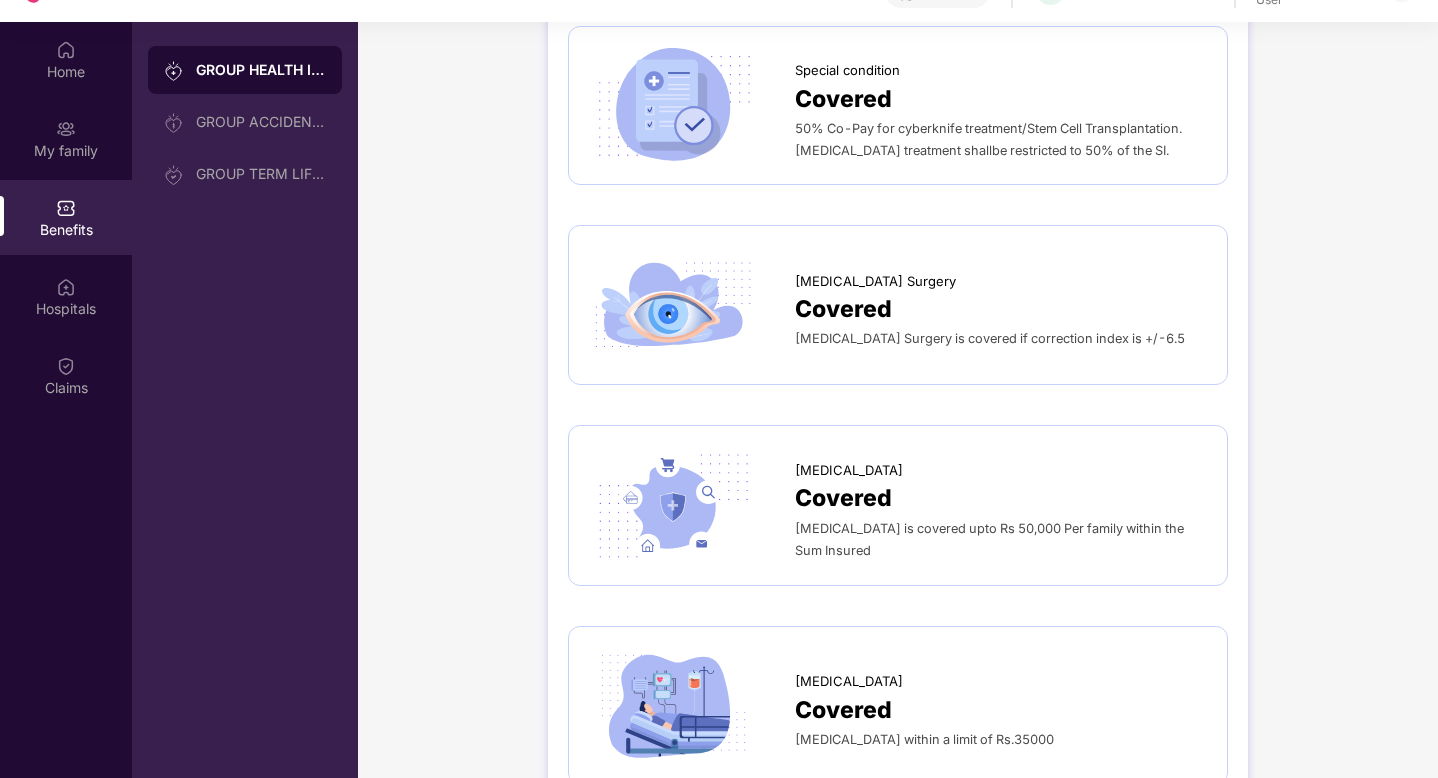 scroll, scrollTop: 2932, scrollLeft: 0, axis: vertical 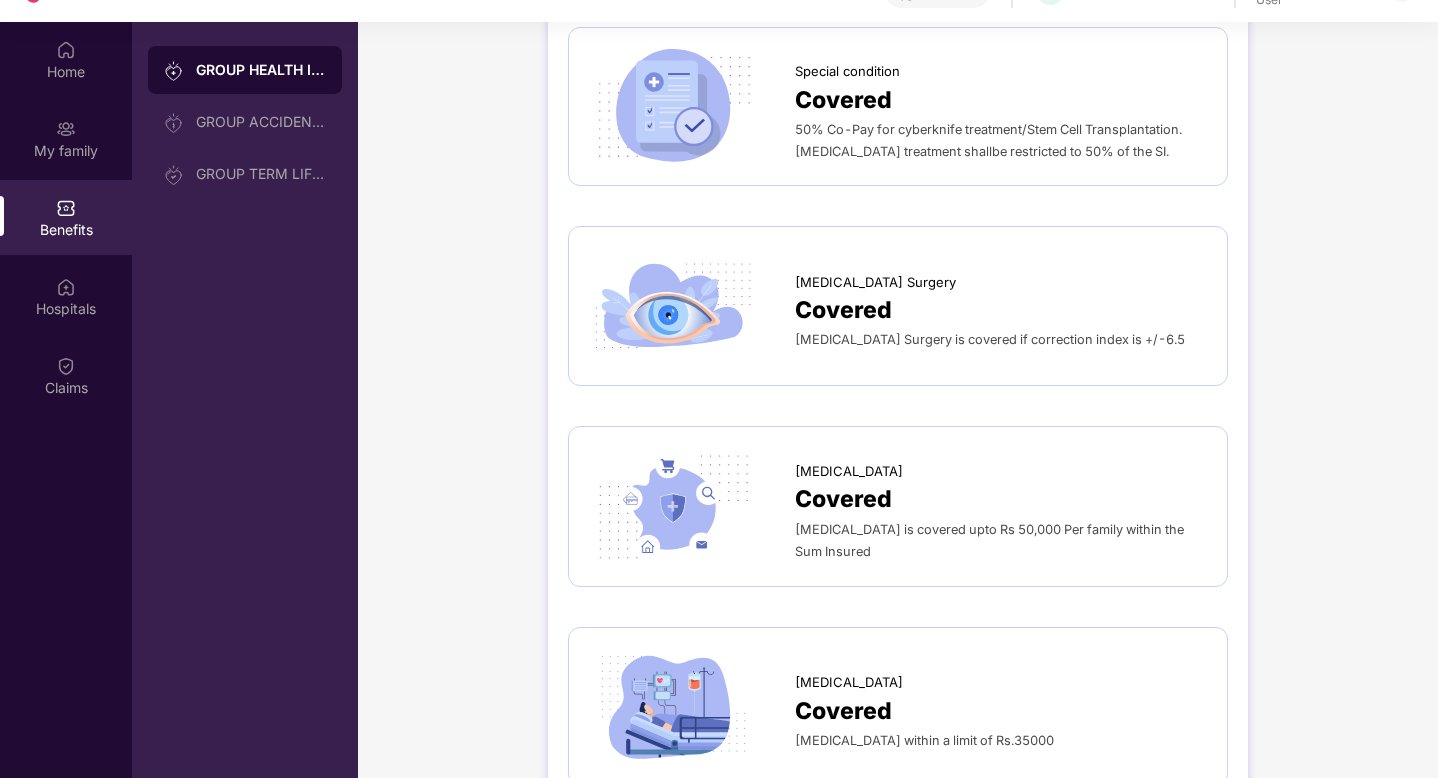 click on "Lasik Surgery is covered if correction index is +/-6.5" at bounding box center (990, 339) 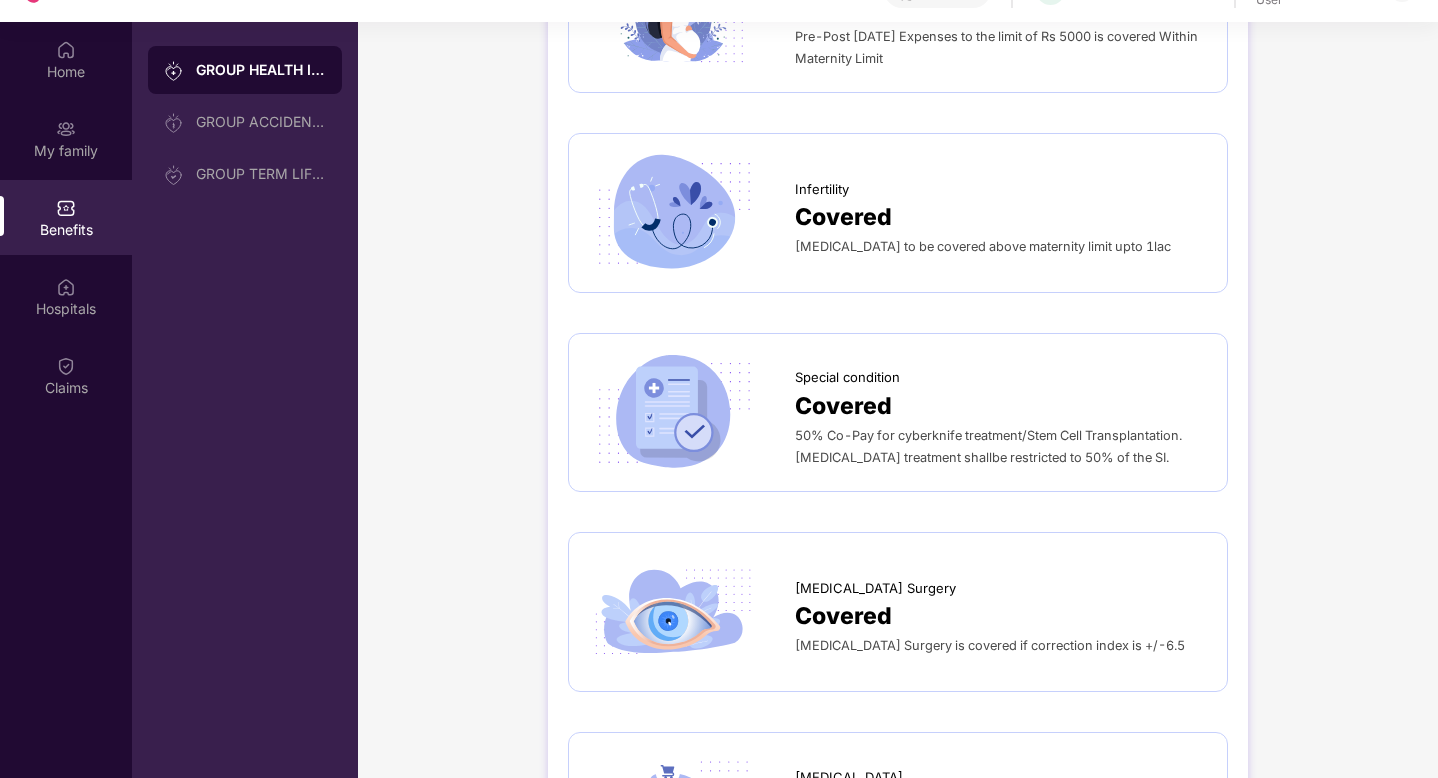 scroll, scrollTop: 2624, scrollLeft: 0, axis: vertical 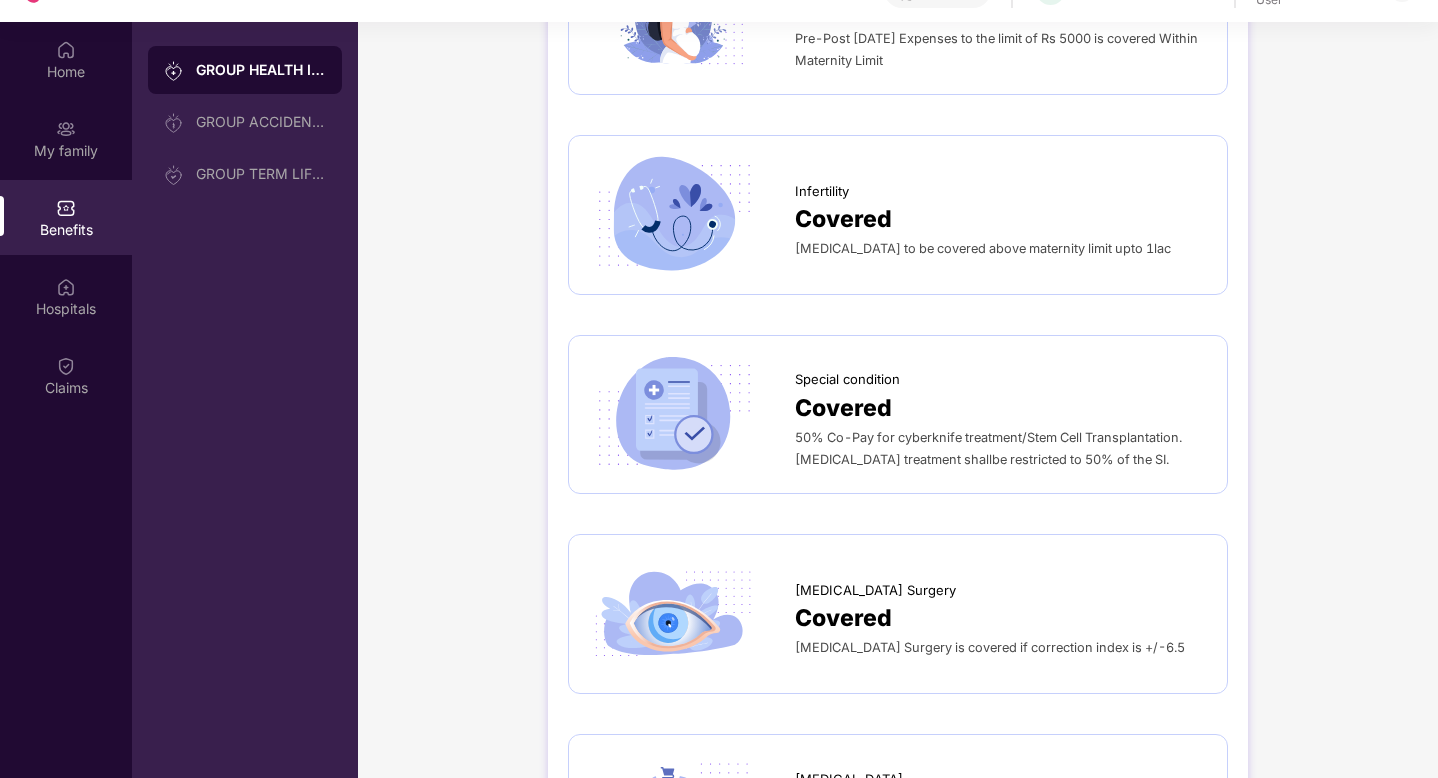 click on "Infertility to be covered above maternity limit upto 1lac" at bounding box center (983, 248) 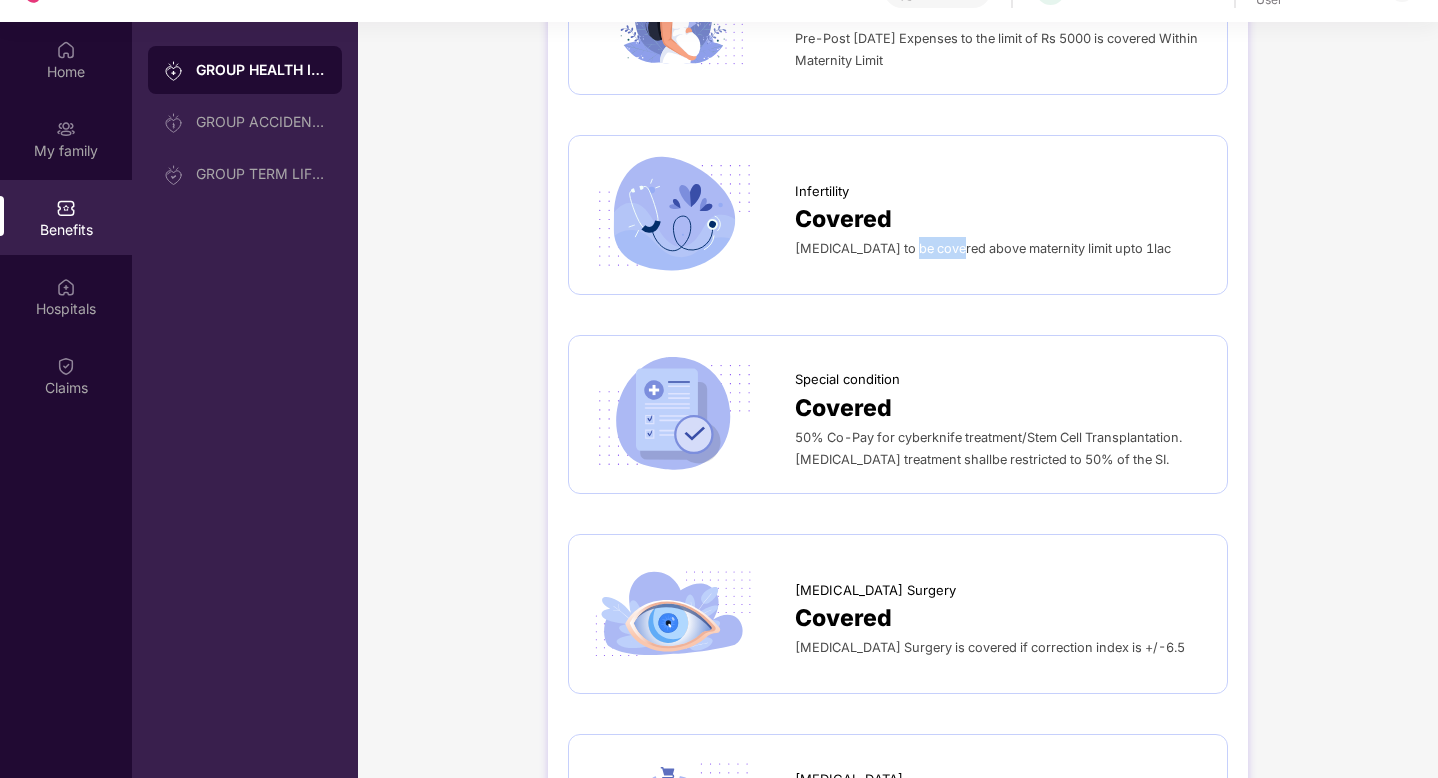 click on "Infertility  Covered Infertility to be covered above maternity limit upto 1lac" at bounding box center [898, 215] 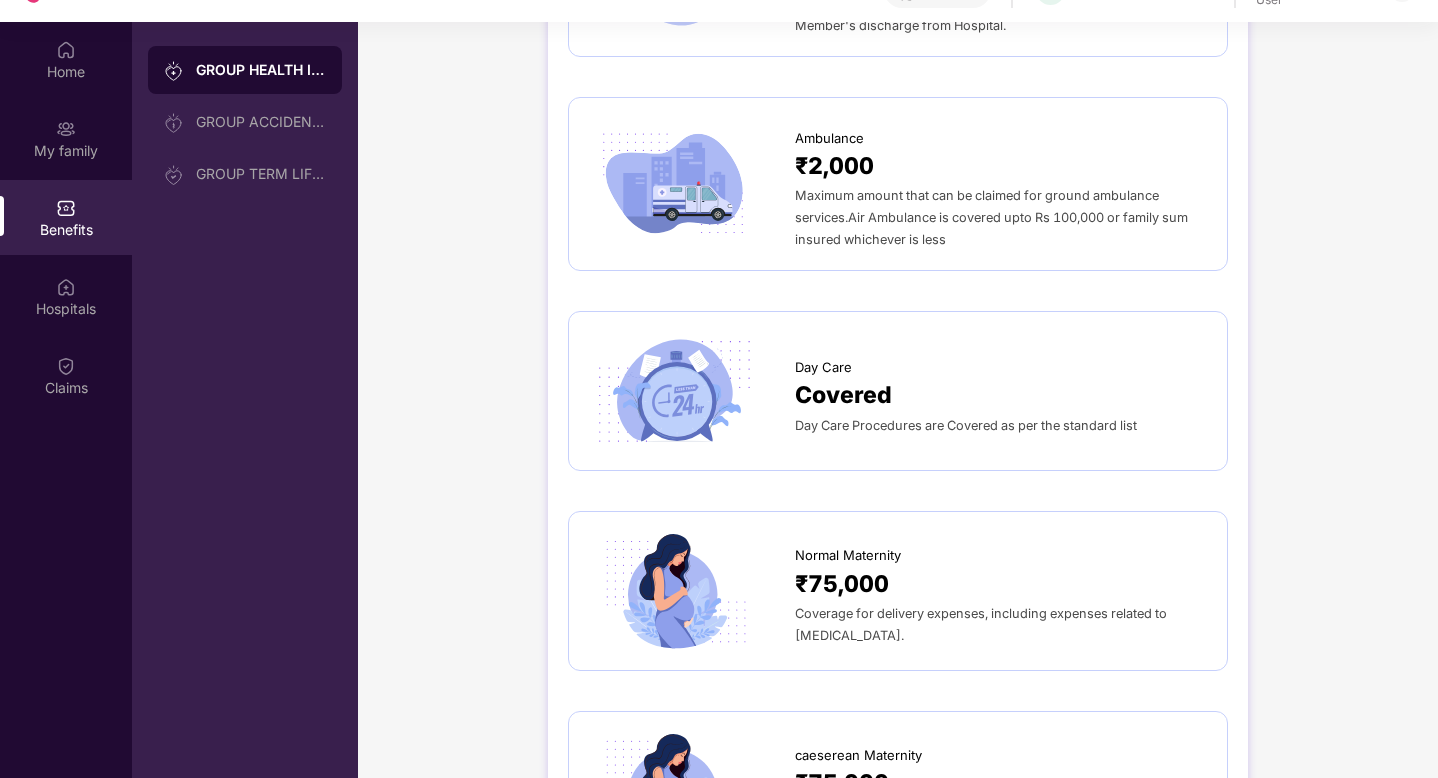 scroll, scrollTop: 1448, scrollLeft: 0, axis: vertical 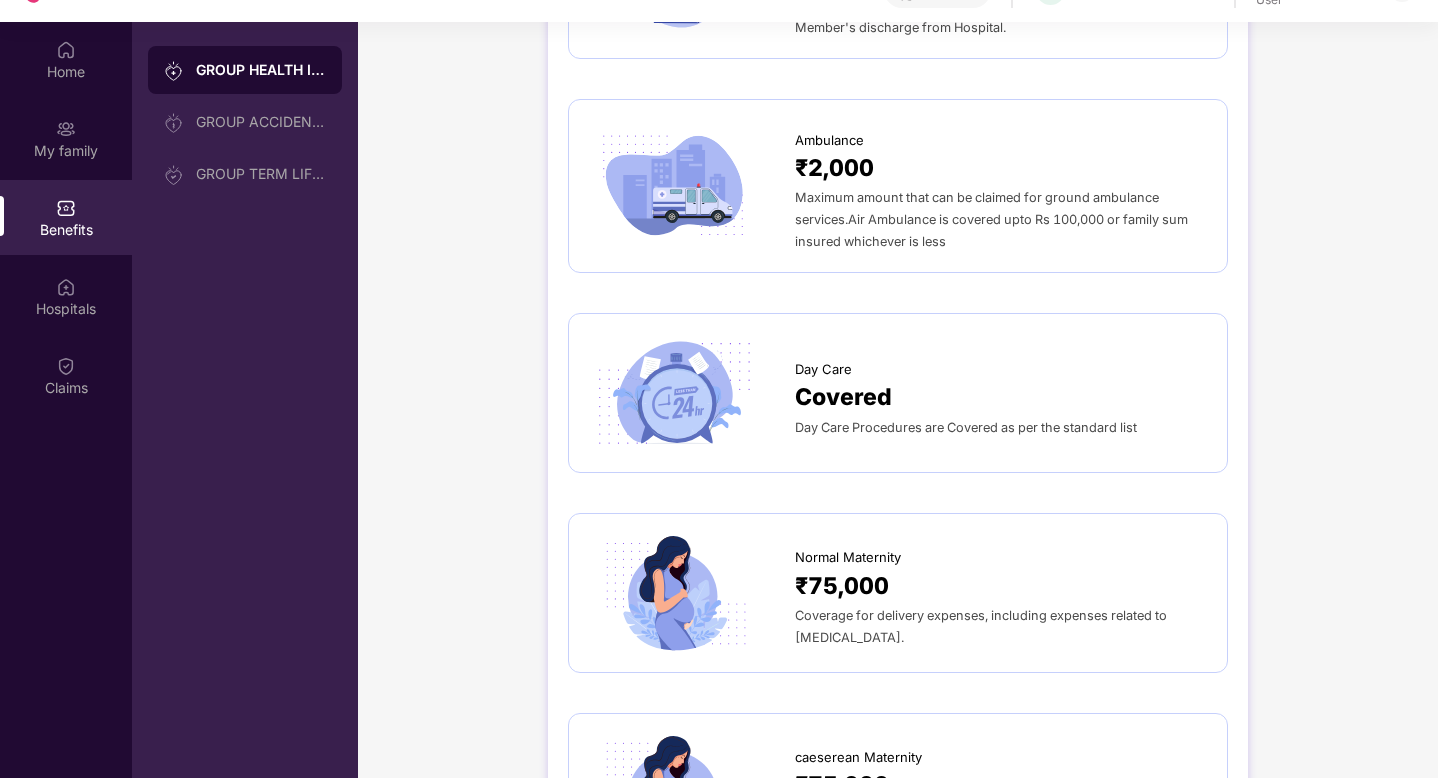 click on "Day Care Covered Day Care Procedures are Covered as per the standard list" at bounding box center [898, 393] 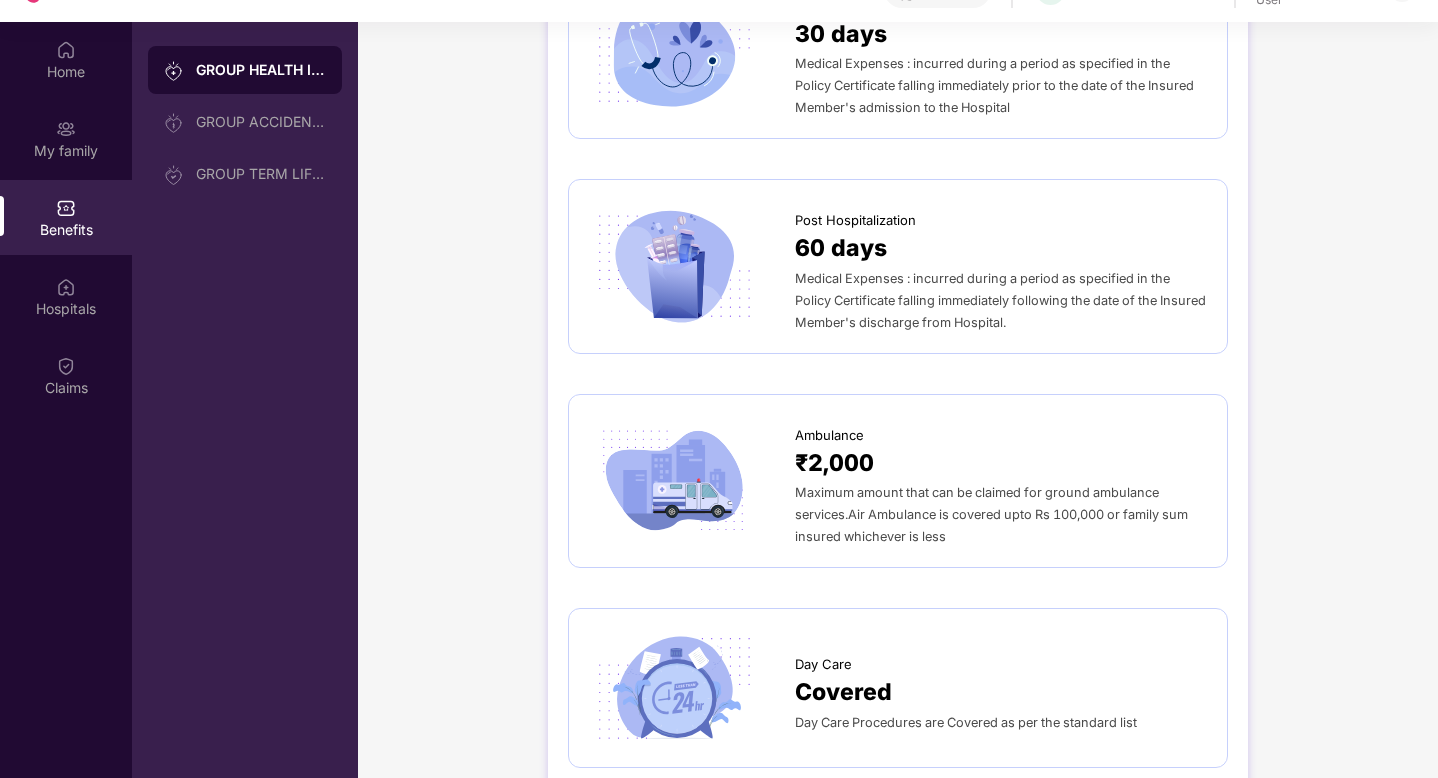 scroll, scrollTop: 1152, scrollLeft: 0, axis: vertical 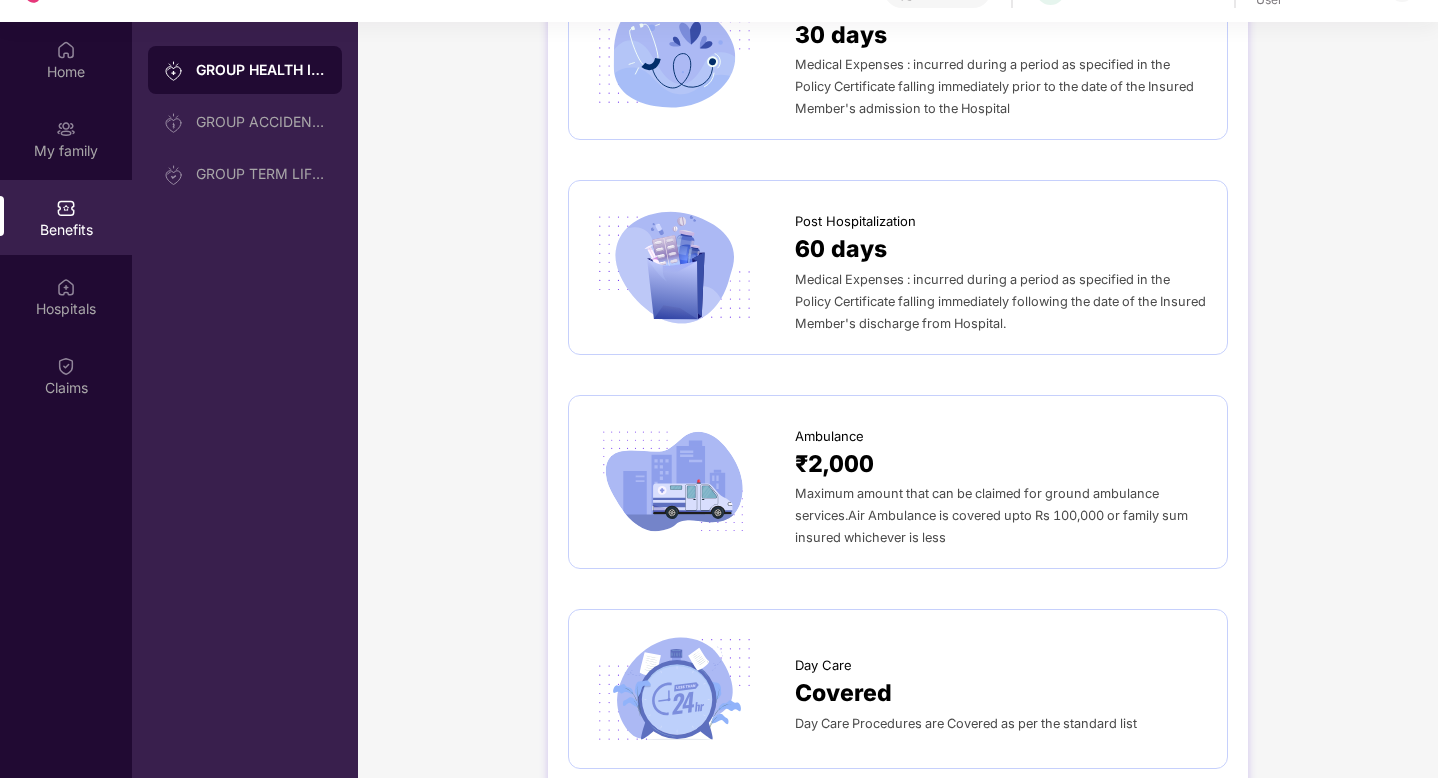 click on "Medical Expenses : incurred during a period as specified in the Policy Certificate falling immediately following the date of the Insured Member's discharge from Hospital." at bounding box center [1001, 301] 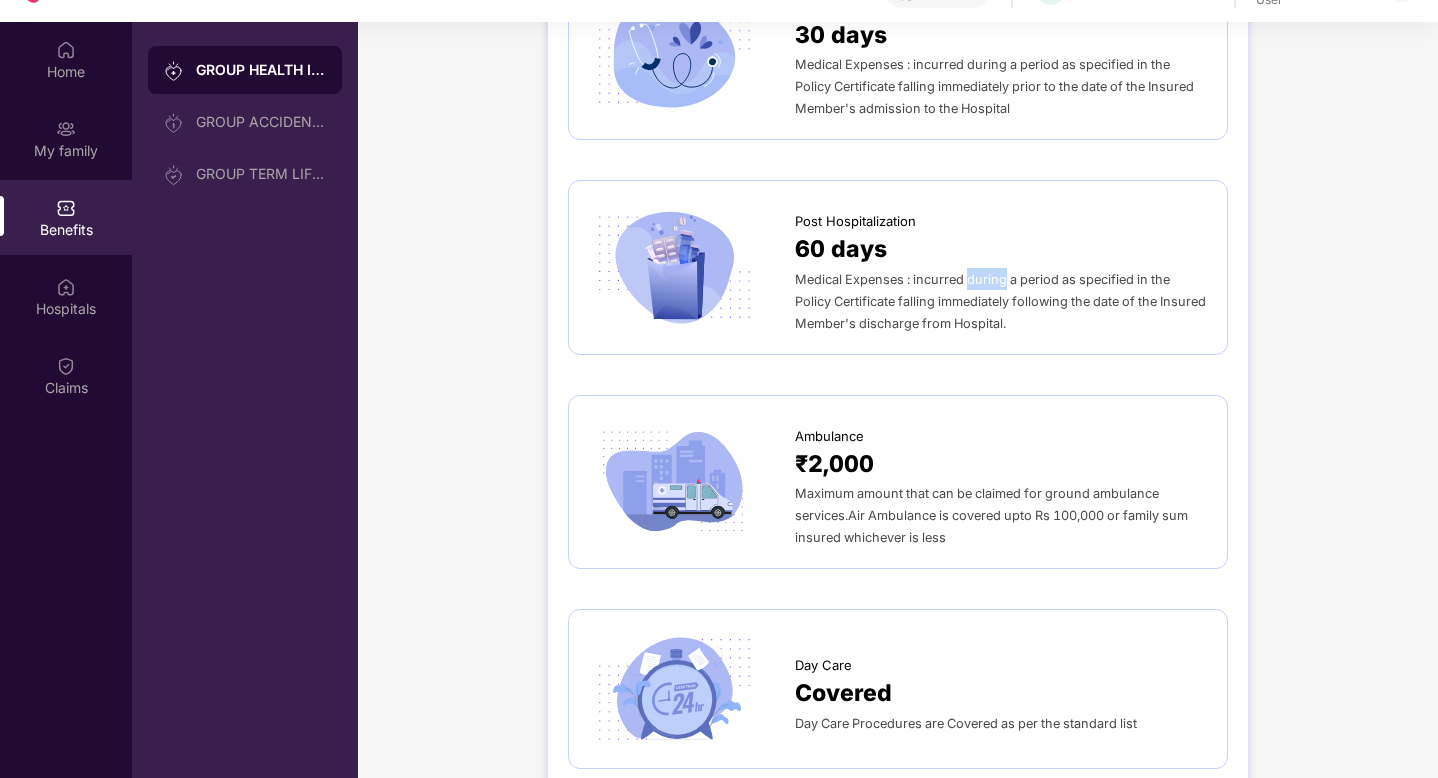 click on "Medical Expenses : incurred during a period as specified in the Policy Certificate falling immediately following the date of the Insured Member's discharge from Hospital." at bounding box center (1001, 301) 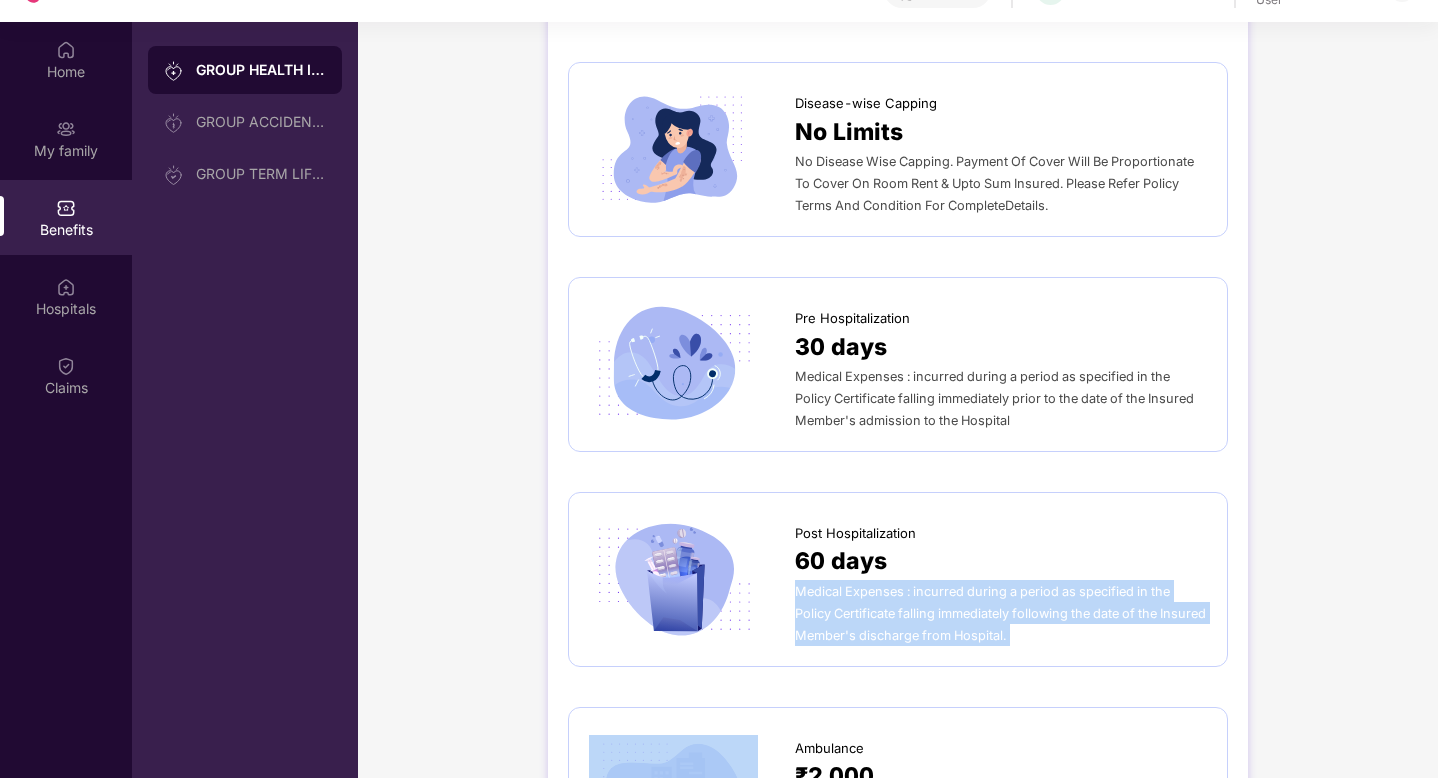scroll, scrollTop: 832, scrollLeft: 0, axis: vertical 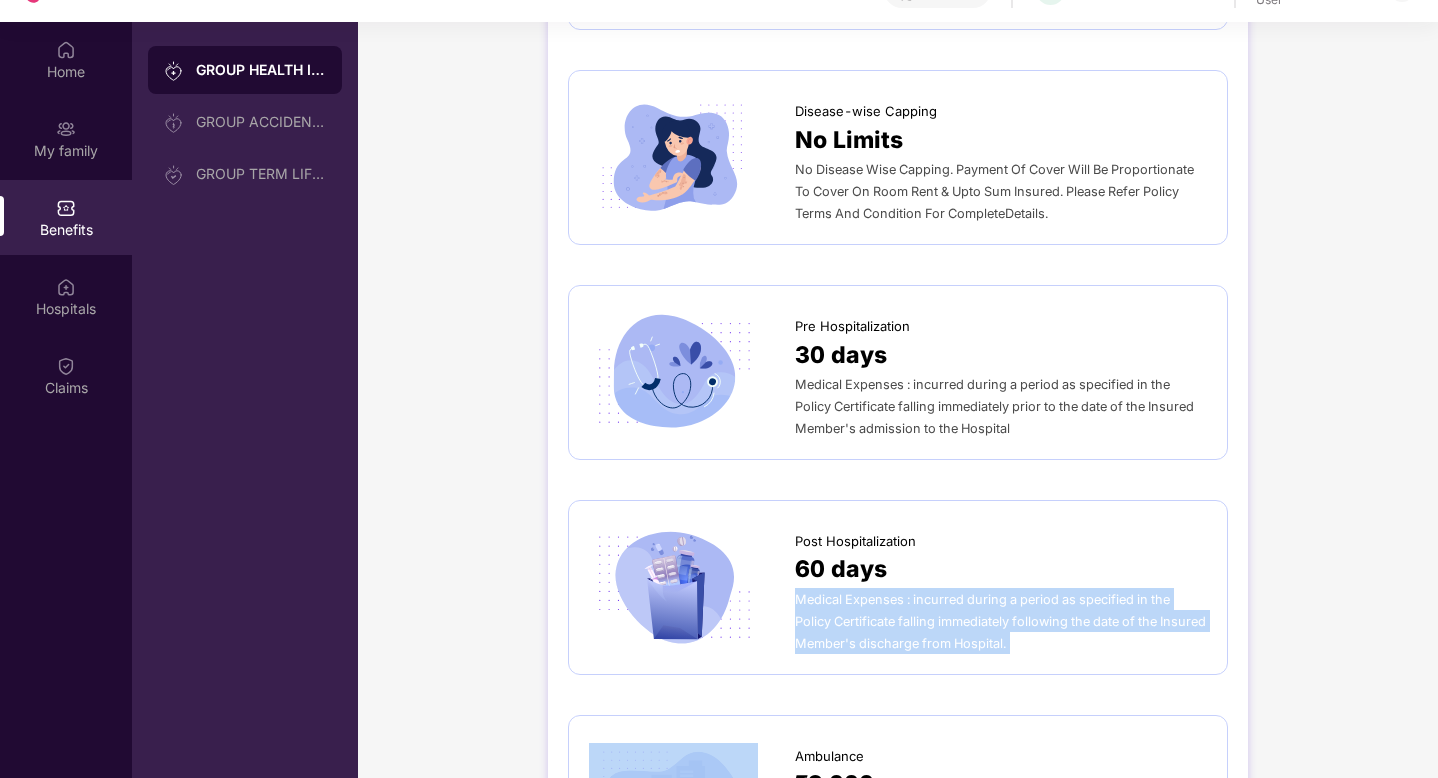 click on "Medical Expenses : incurred during a period as specified in the Policy Certificate falling immediately prior to the date of the Insured Member's admission to the Hospital" at bounding box center (994, 406) 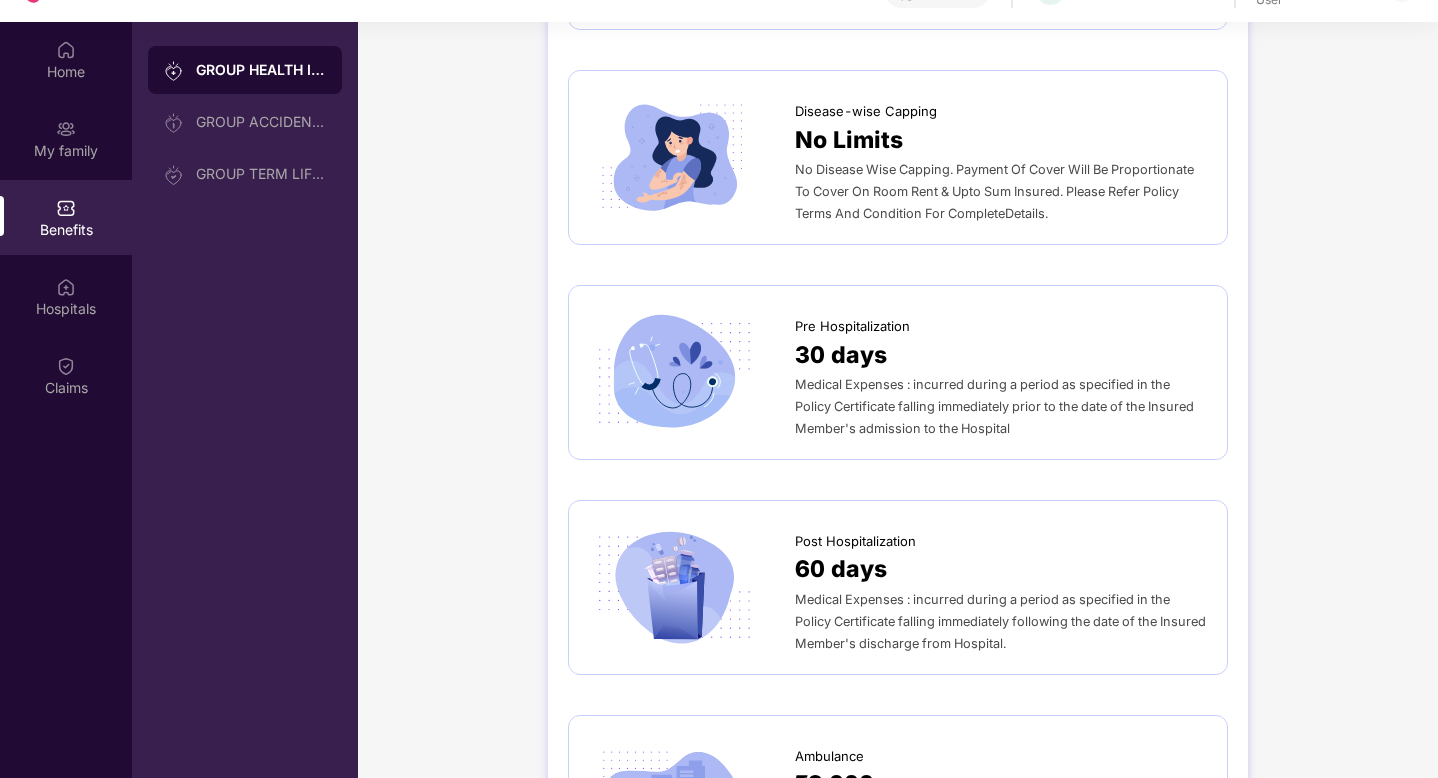 click on "Medical Expenses : incurred during a period as specified in the Policy Certificate falling immediately prior to the date of the Insured Member's admission to the Hospital" at bounding box center [994, 406] 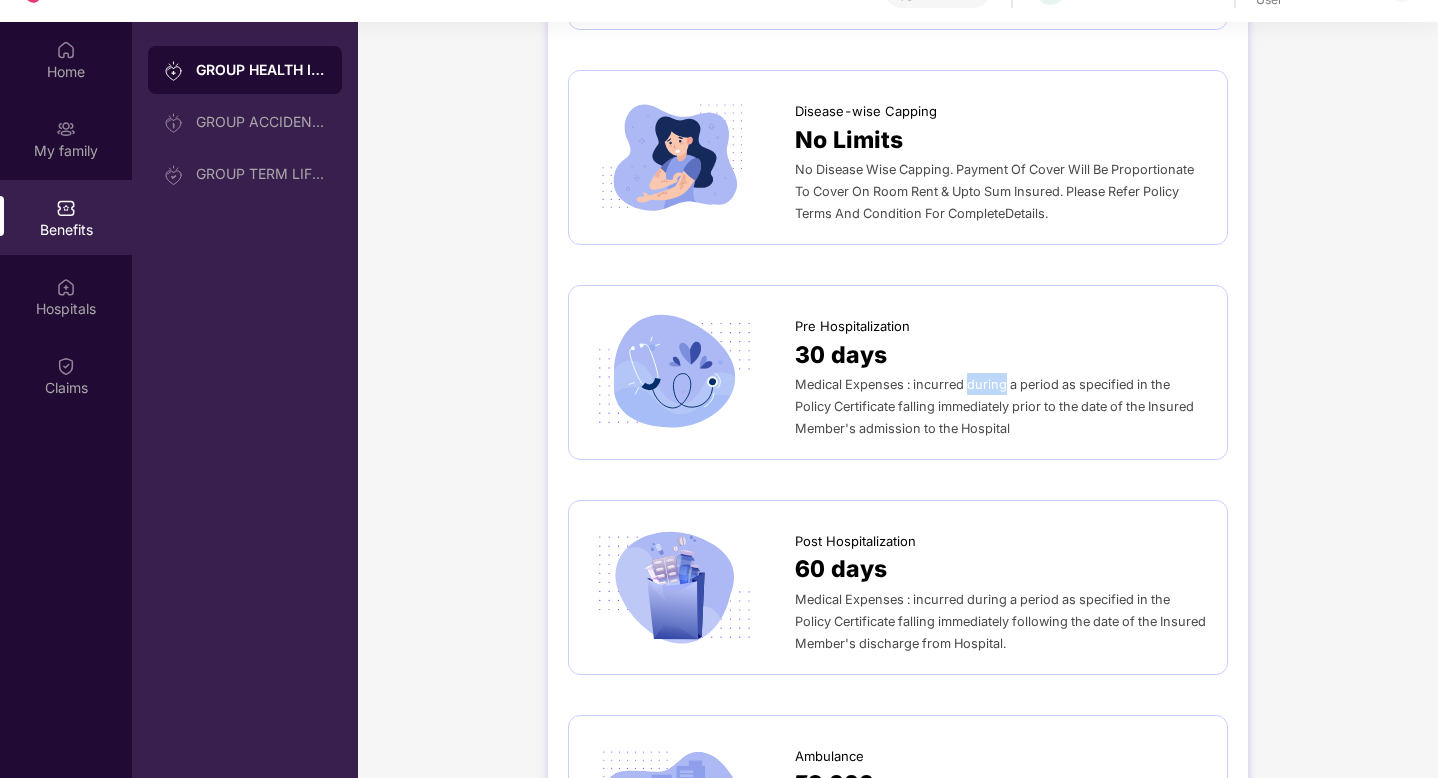 click on "Medical Expenses : incurred during a period as specified in the Policy Certificate falling immediately prior to the date of the Insured Member's admission to the Hospital" at bounding box center (994, 406) 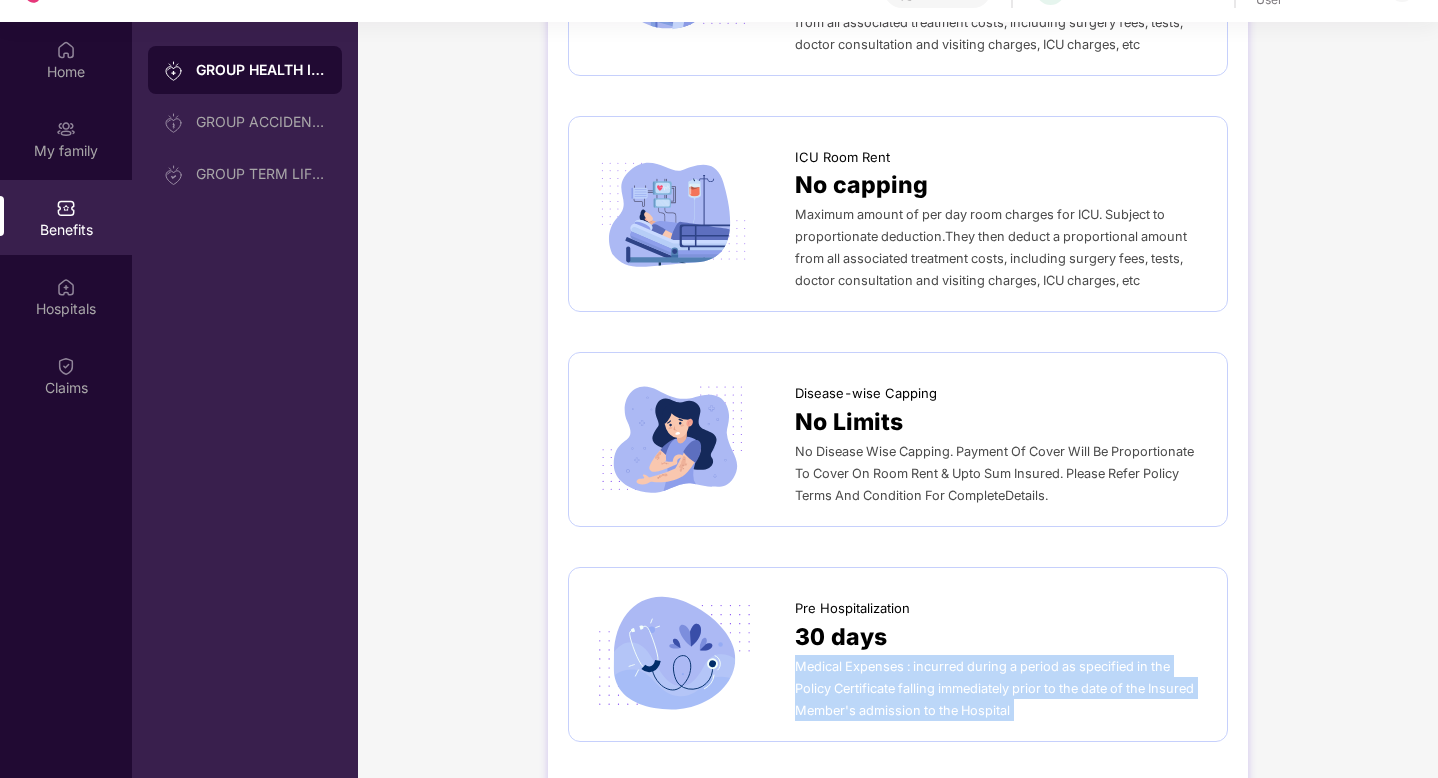 scroll, scrollTop: 428, scrollLeft: 0, axis: vertical 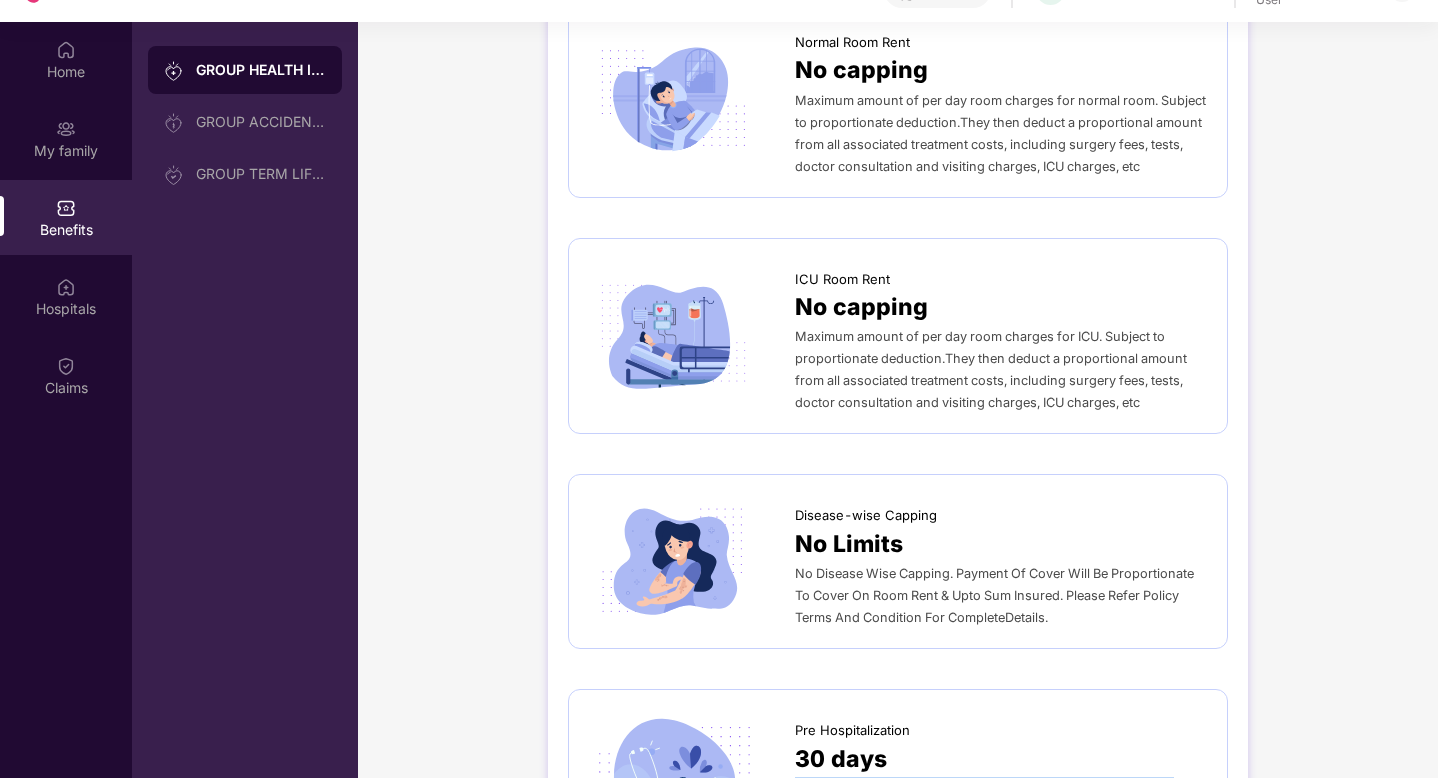 click on "Maximum amount of per day room charges for ICU. Subject to proportionate deduction.They then deduct a proportional amount from all associated treatment costs, including surgery fees, tests, doctor consultation and visiting charges, ICU charges, etc" at bounding box center (1001, 369) 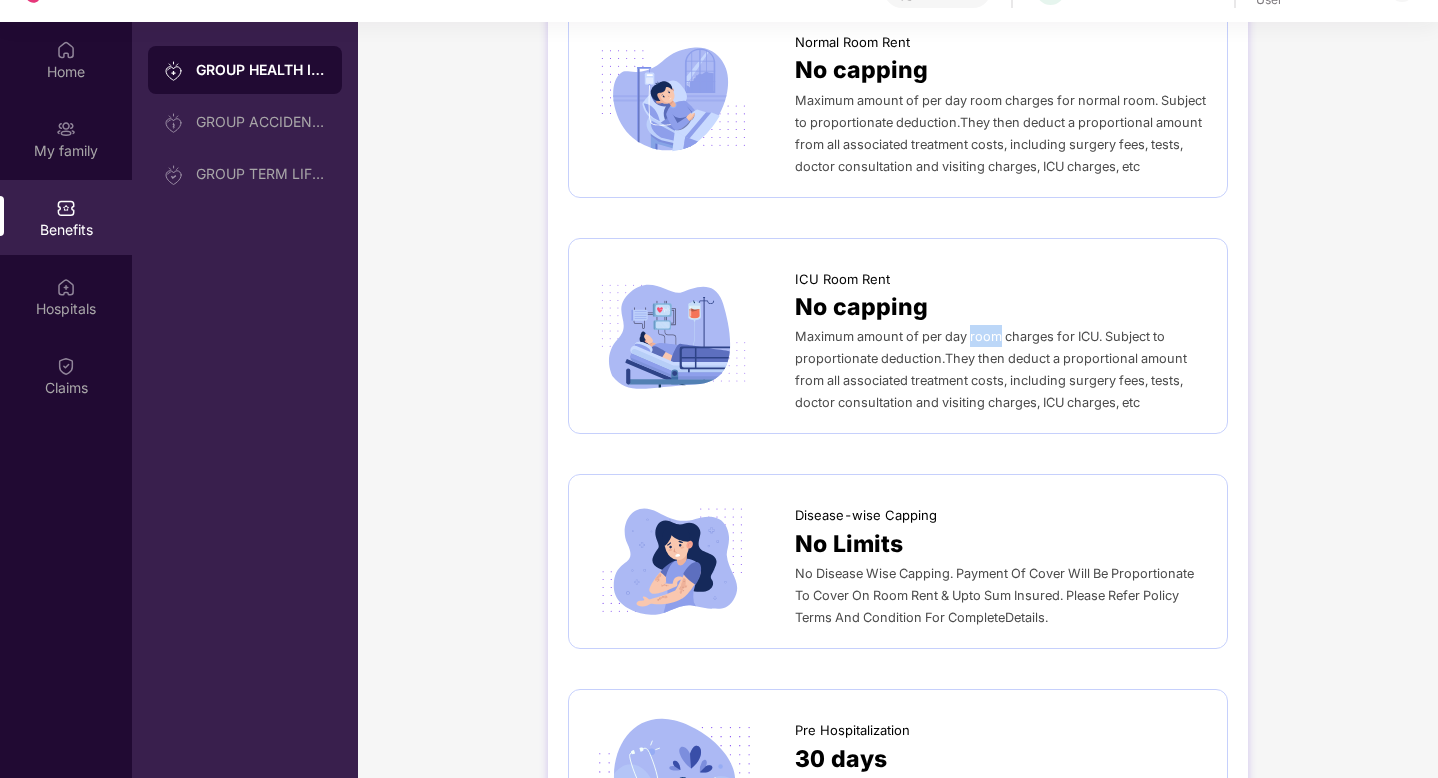 click on "Maximum amount of per day room charges for ICU. Subject to proportionate deduction.They then deduct a proportional amount from all associated treatment costs, including surgery fees, tests, doctor consultation and visiting charges, ICU charges, etc" at bounding box center [1001, 369] 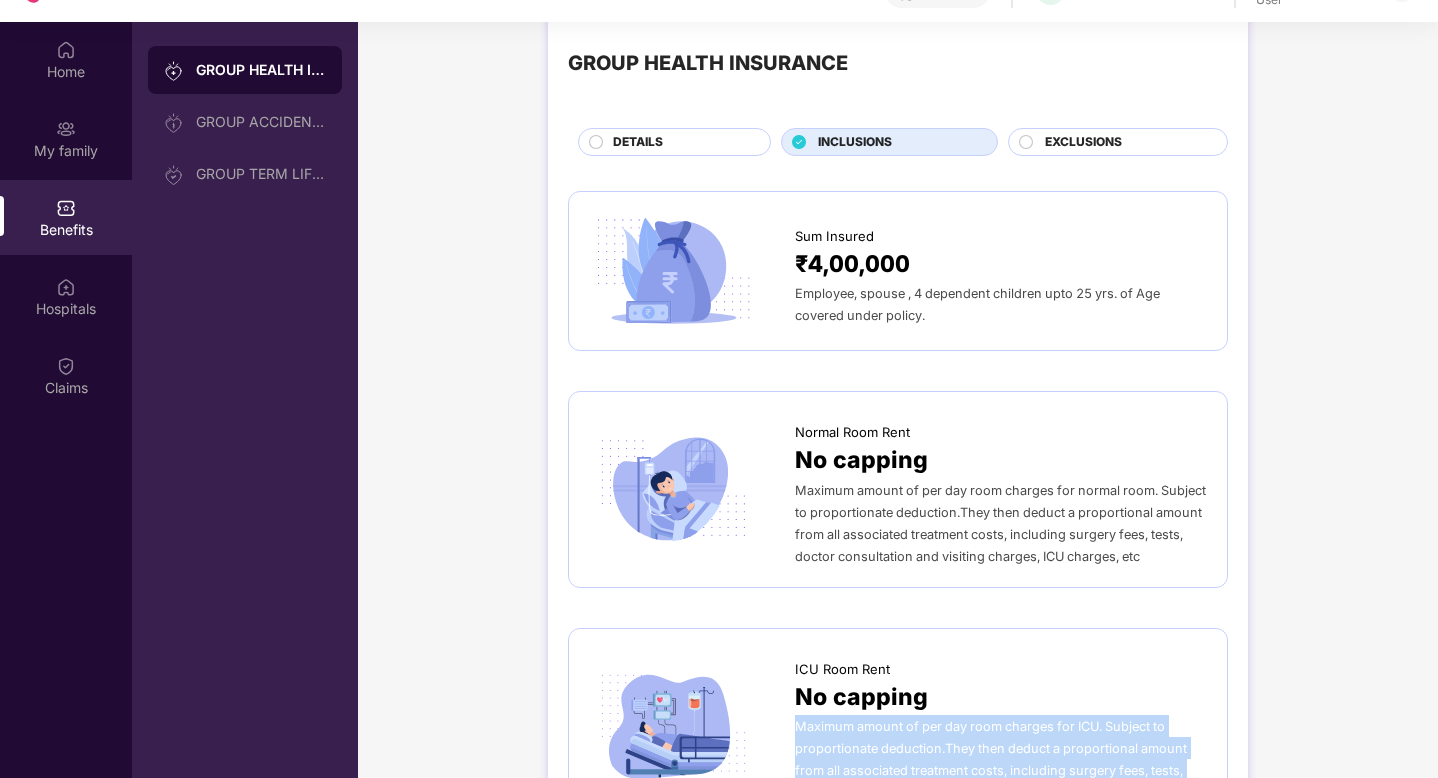 scroll, scrollTop: 35, scrollLeft: 0, axis: vertical 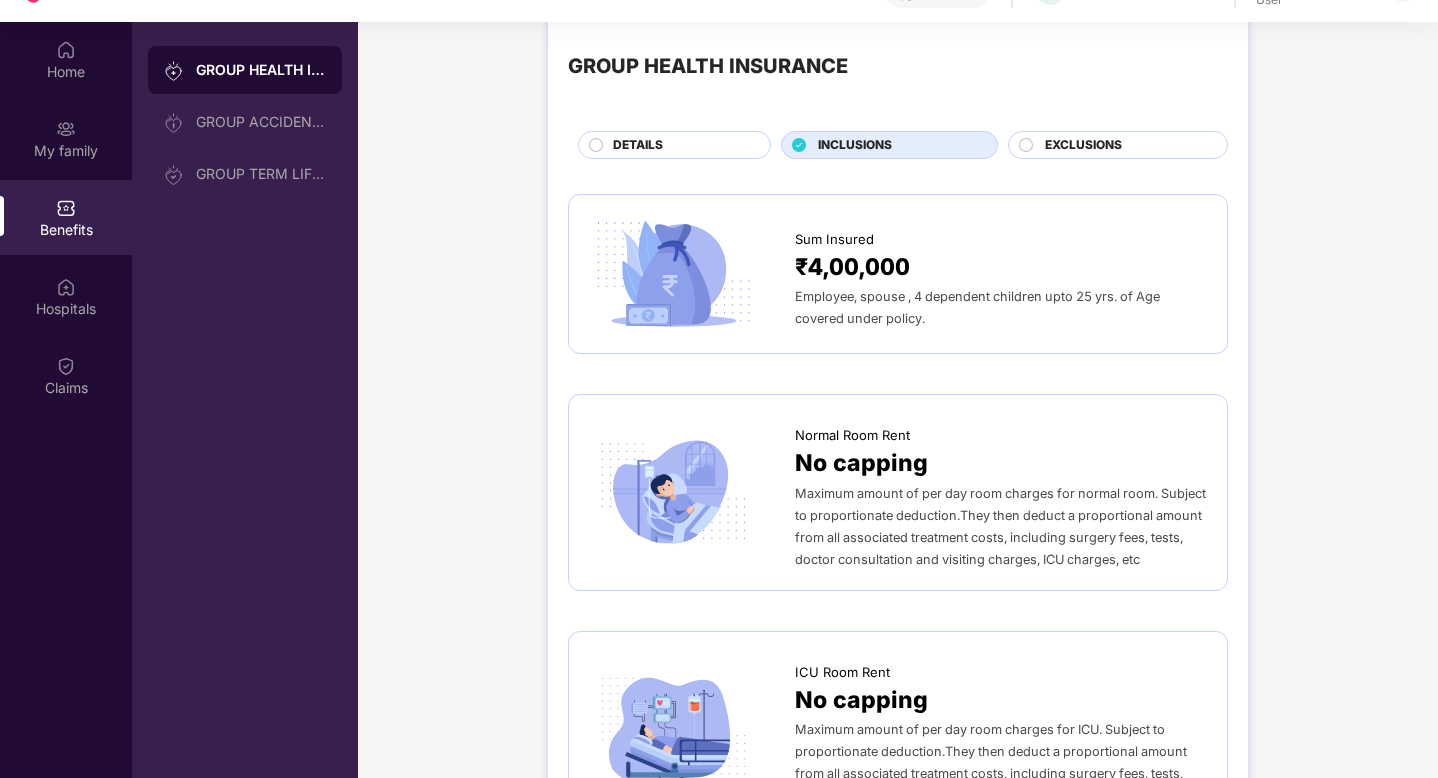 click on "EXCLUSIONS" at bounding box center (1083, 145) 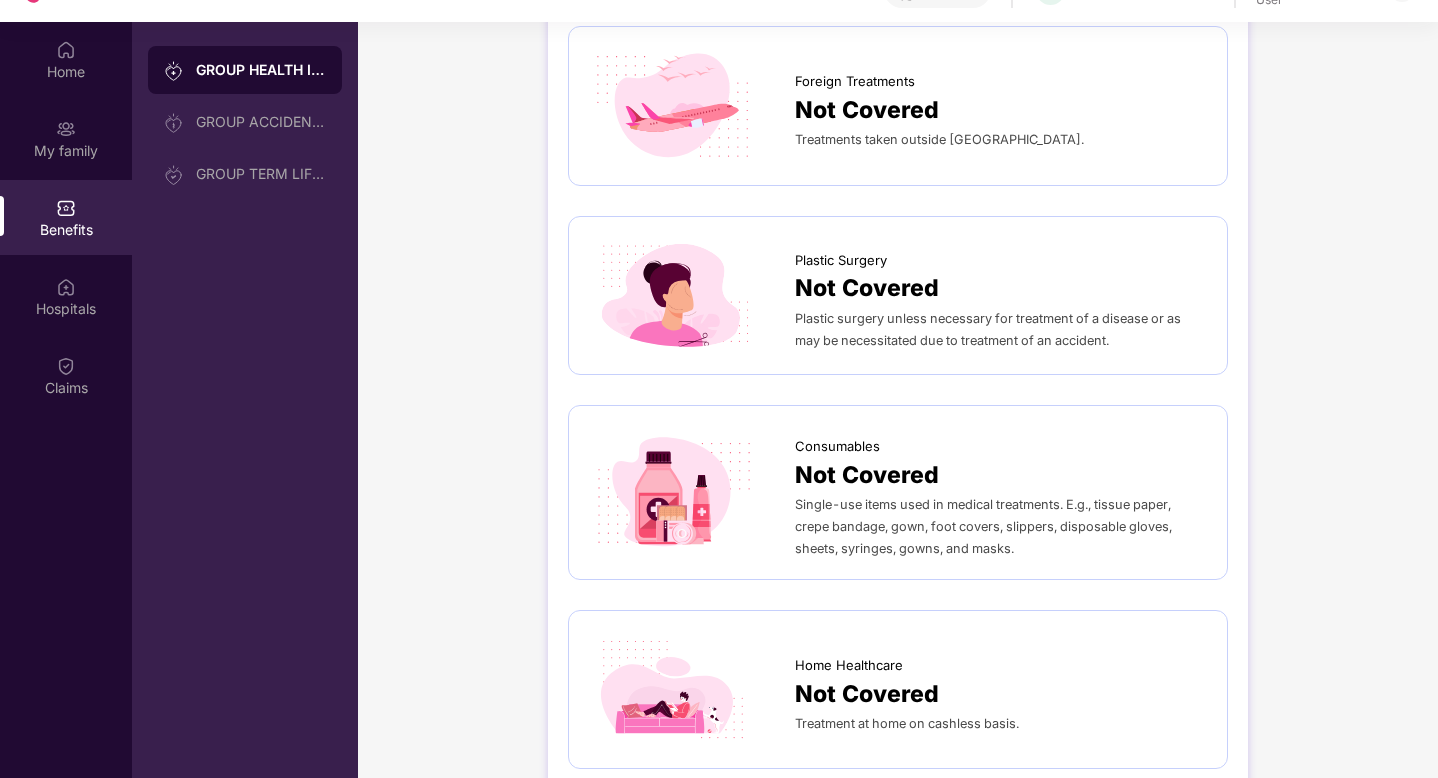scroll, scrollTop: 1201, scrollLeft: 0, axis: vertical 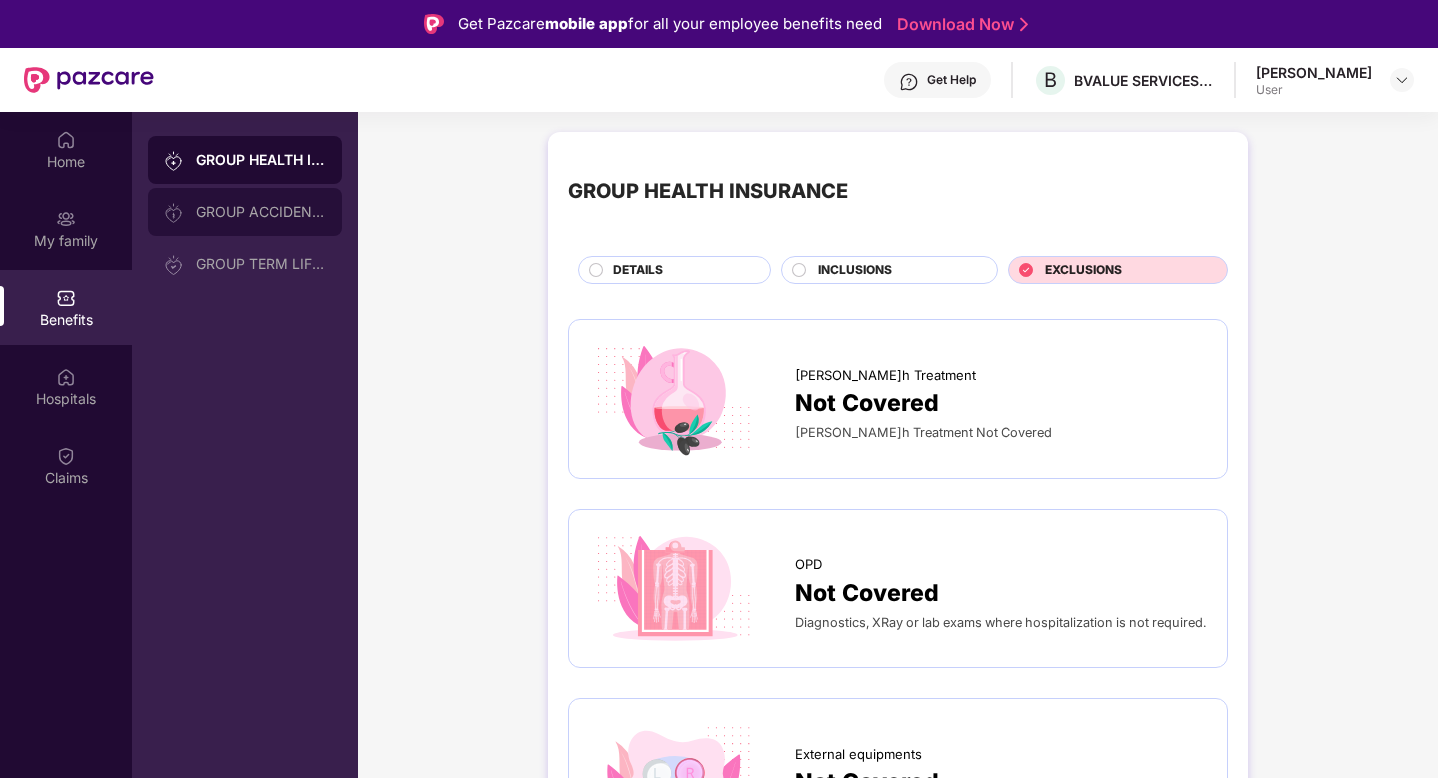 click on "GROUP ACCIDENTAL INSURANCE" at bounding box center [261, 212] 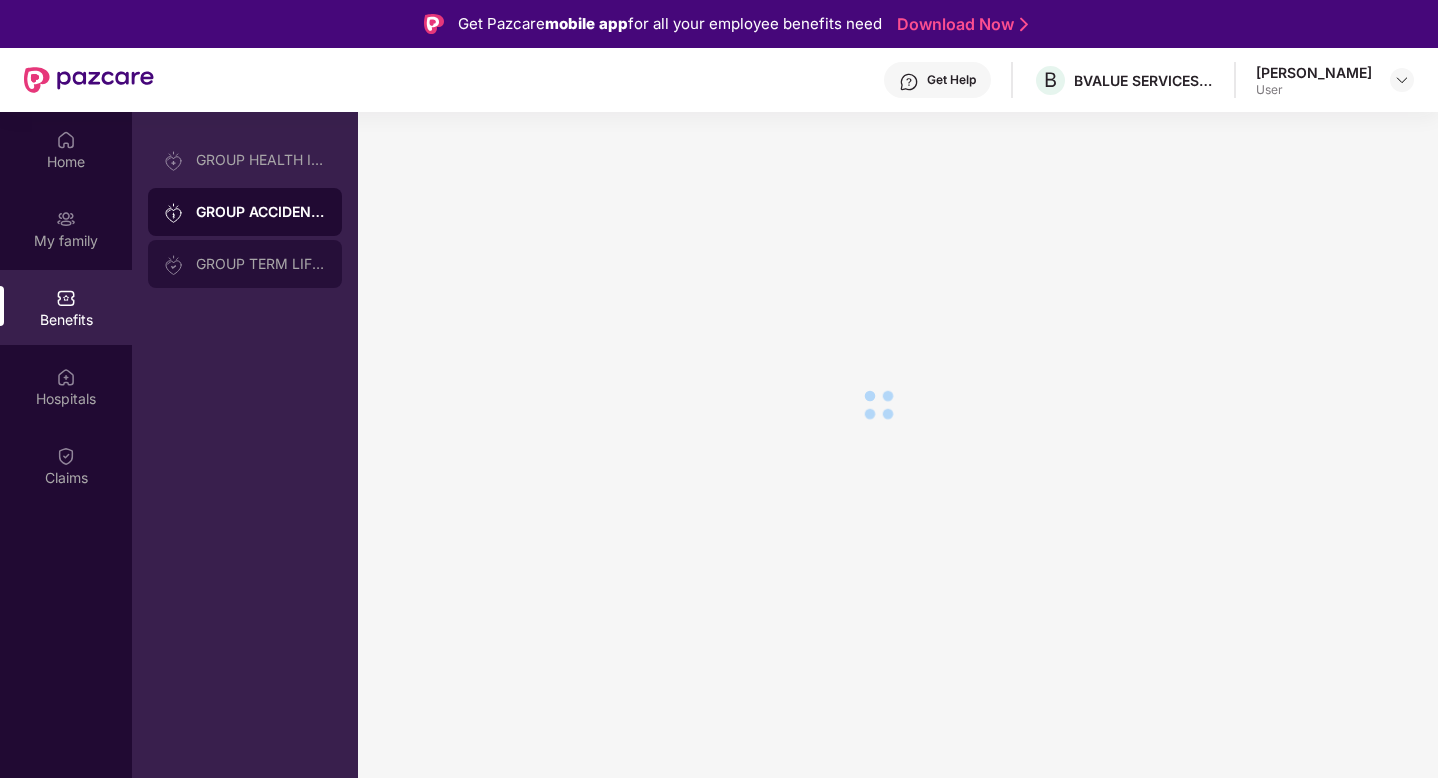 click on "GROUP TERM LIFE INSURANCE" at bounding box center [261, 264] 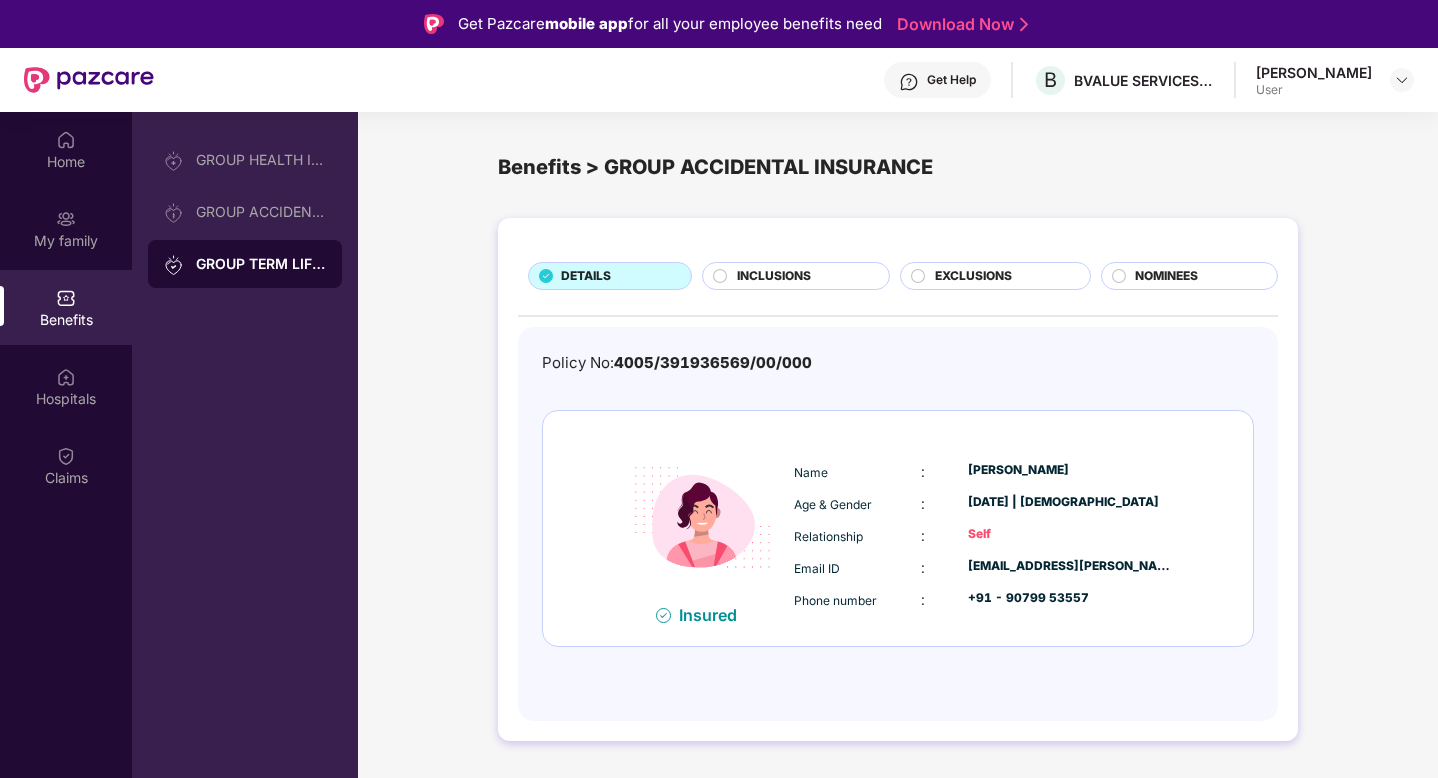 click on "INCLUSIONS" at bounding box center [774, 276] 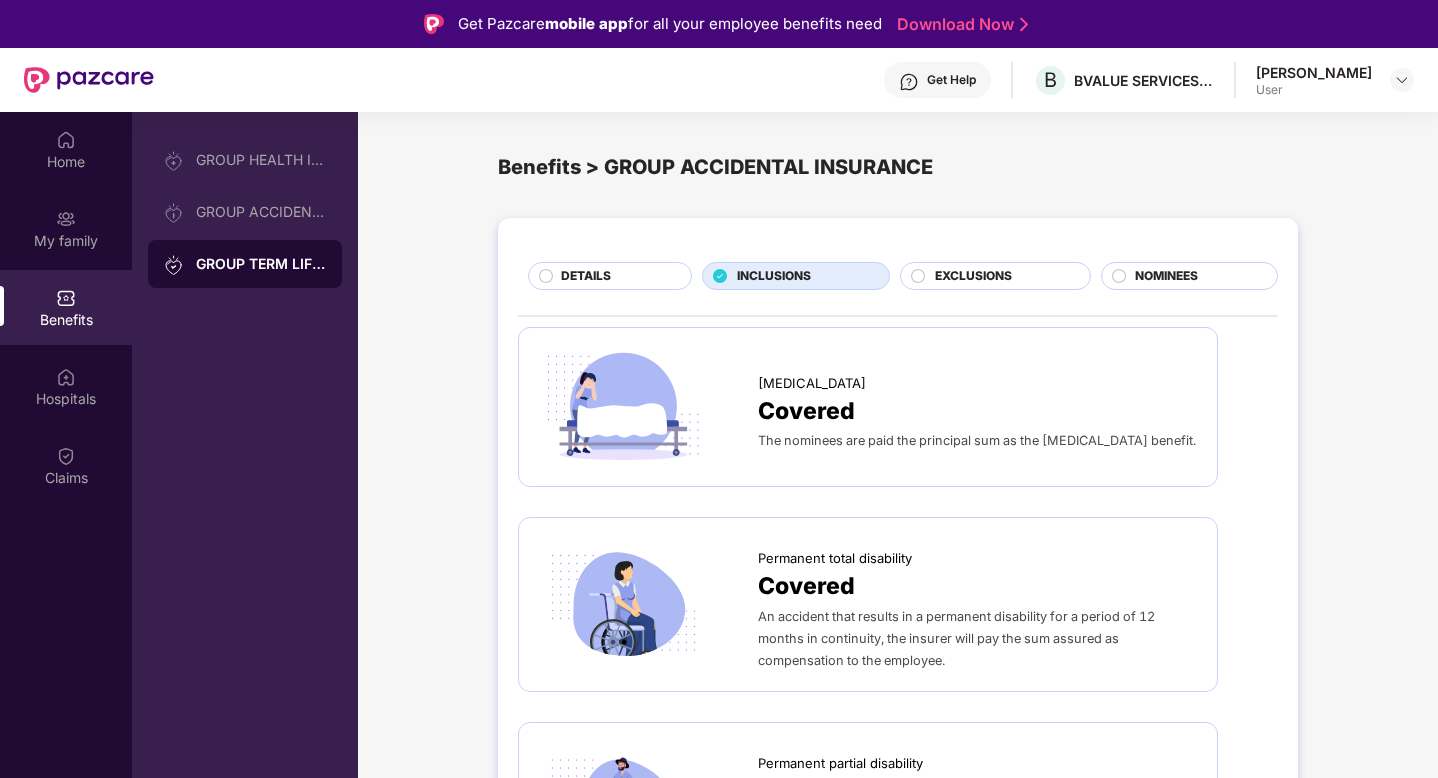 click on "NOMINEES" at bounding box center [1166, 276] 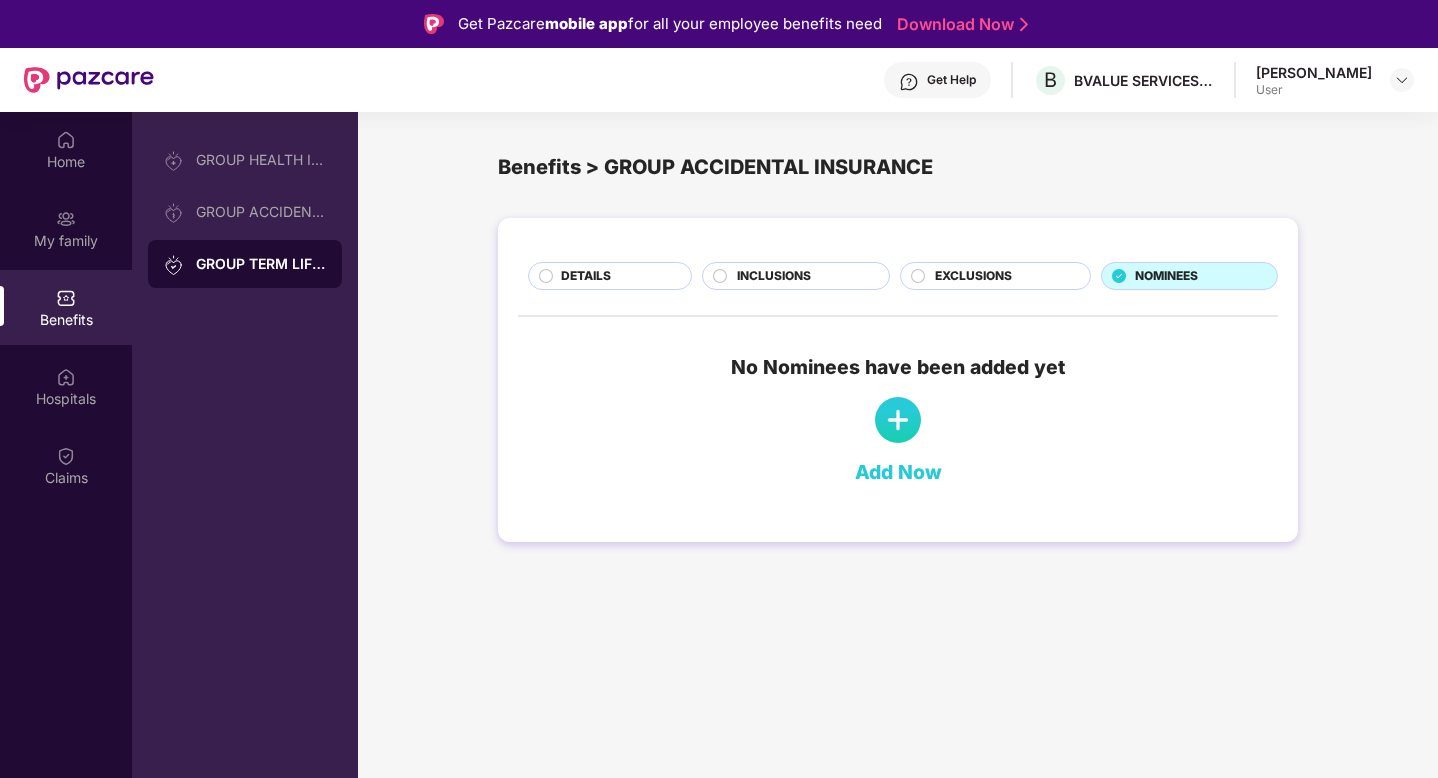 click on "INCLUSIONS" at bounding box center [774, 276] 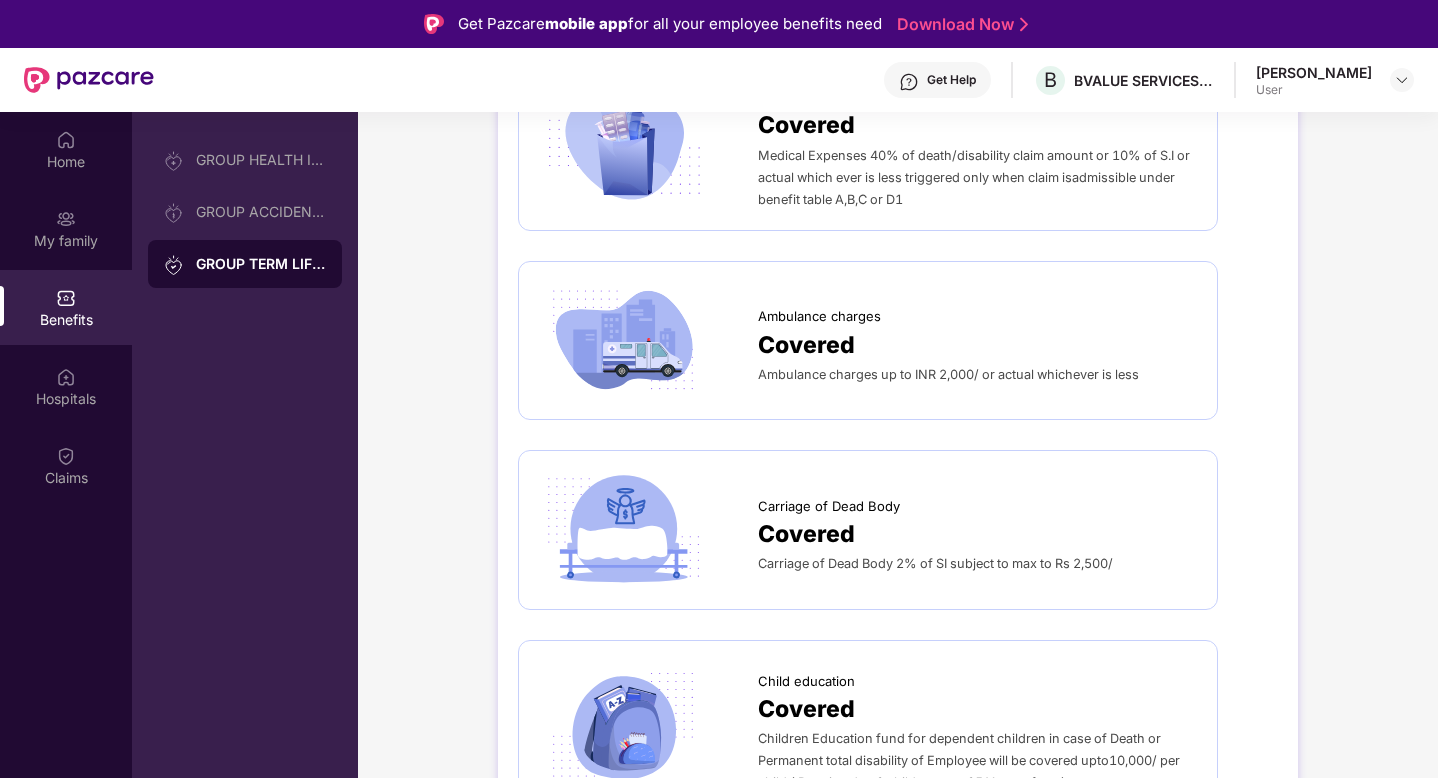 scroll, scrollTop: 1063, scrollLeft: 0, axis: vertical 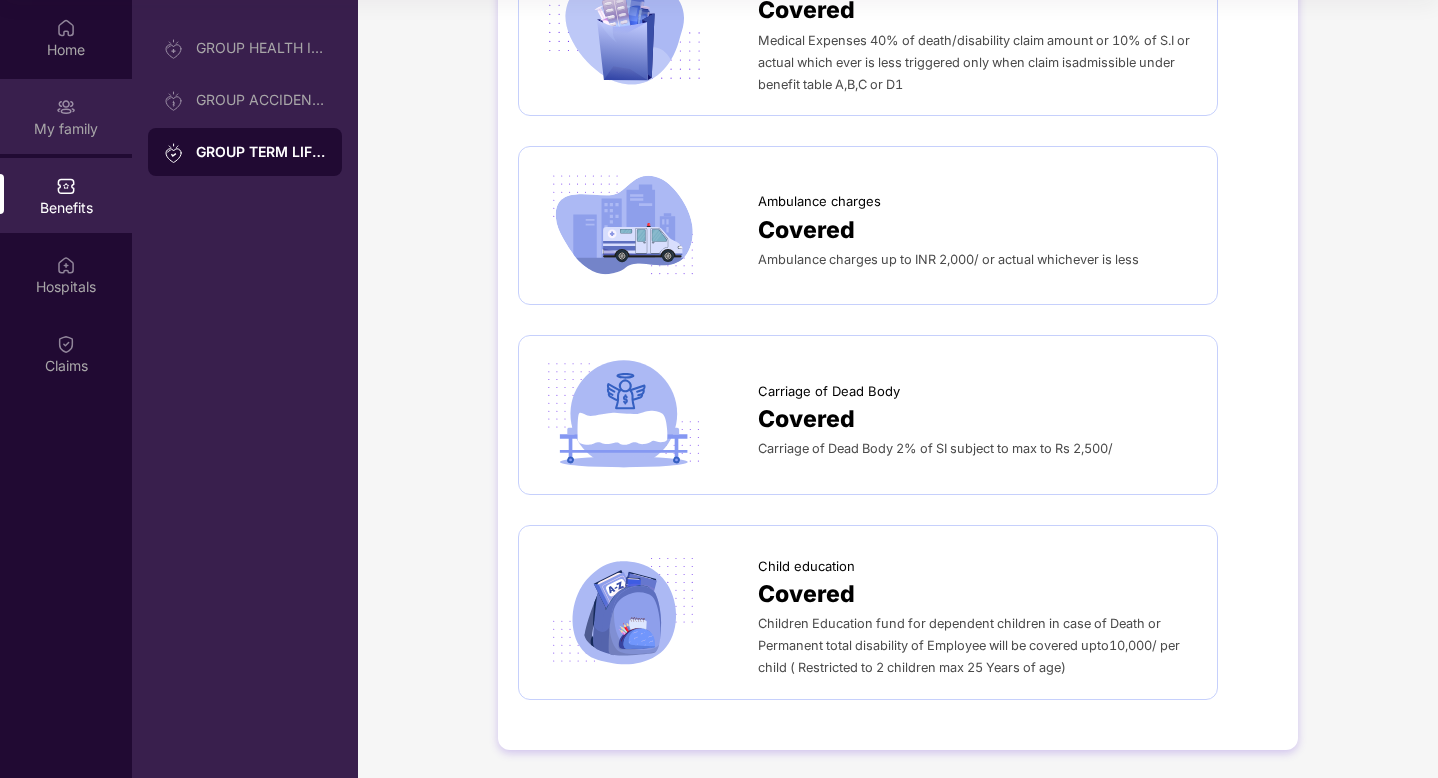 click at bounding box center (66, 107) 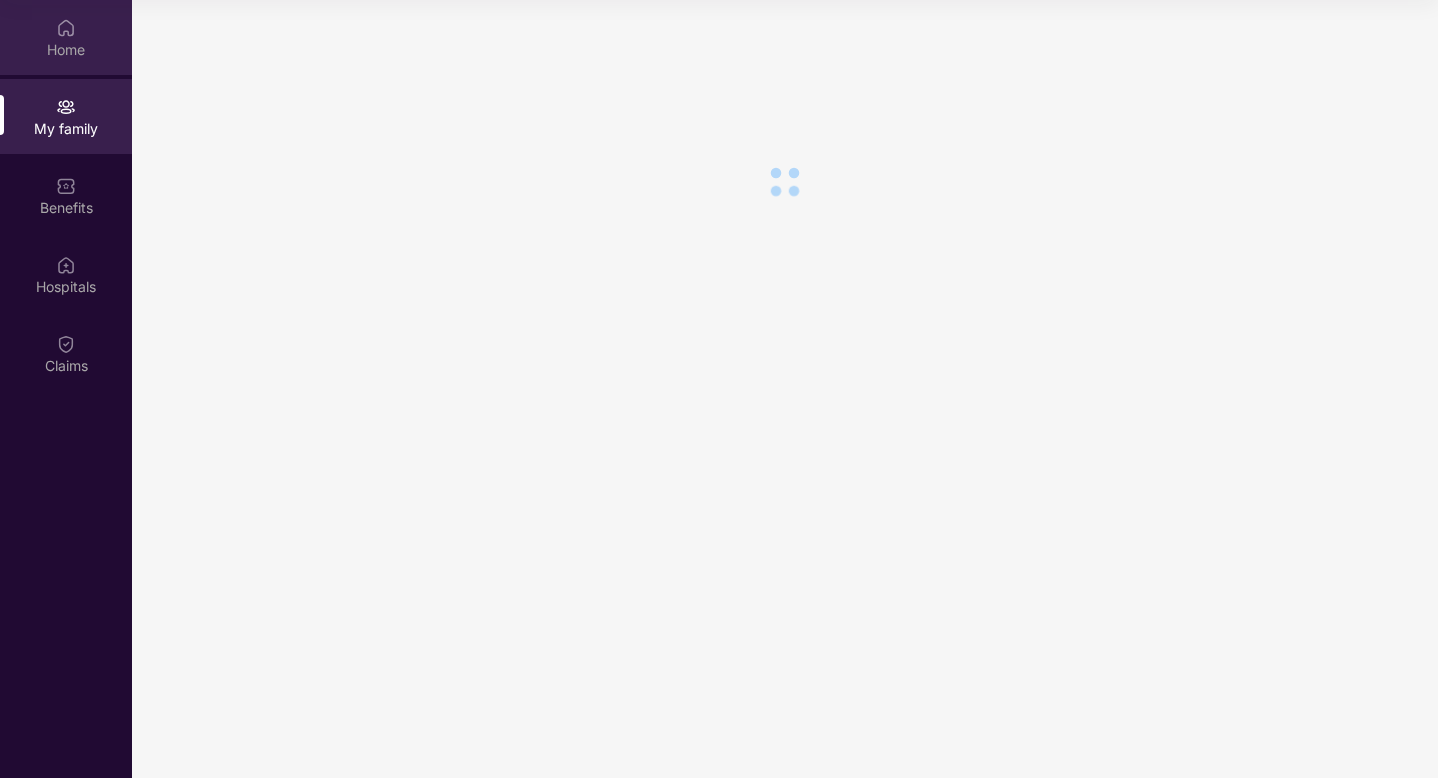 click on "Home" at bounding box center (66, 50) 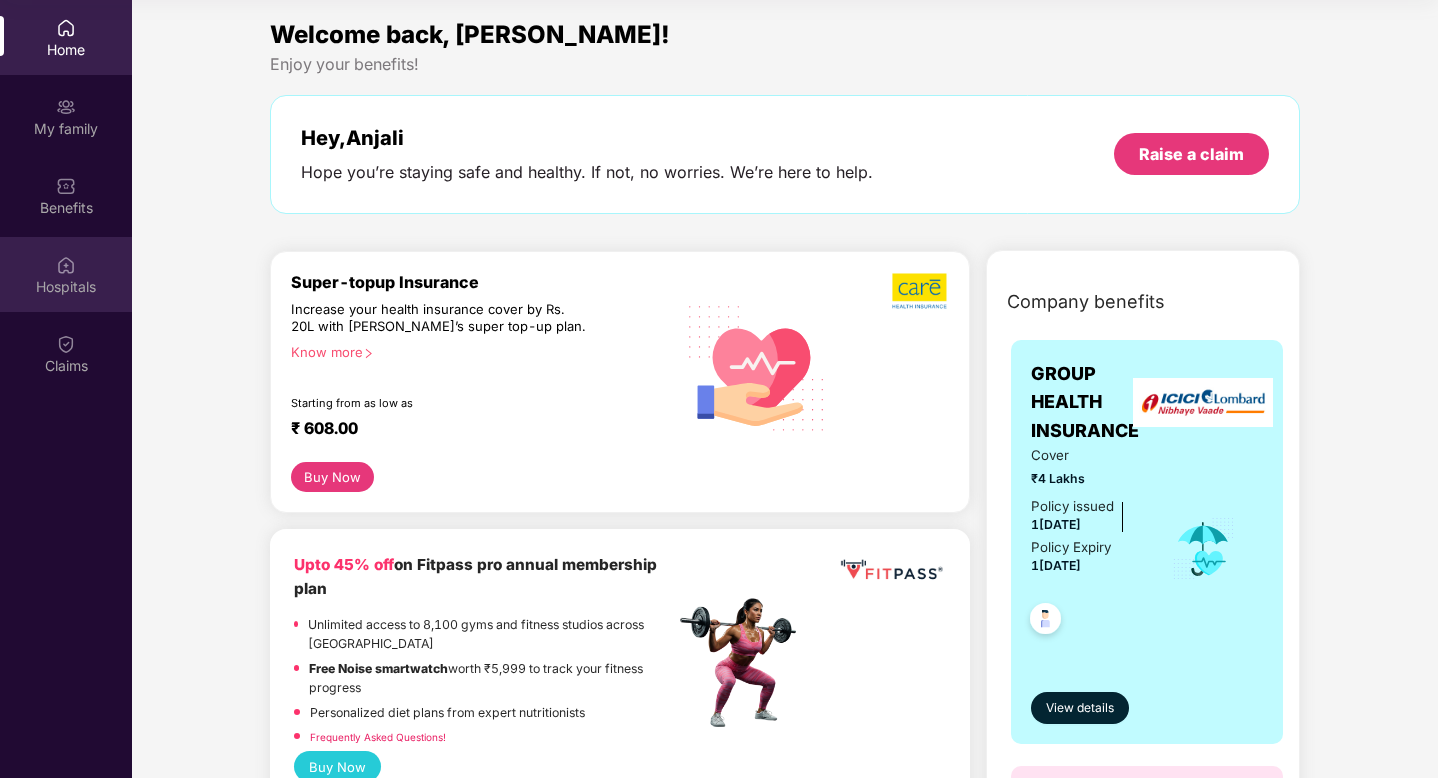 click on "Hospitals" at bounding box center [66, 287] 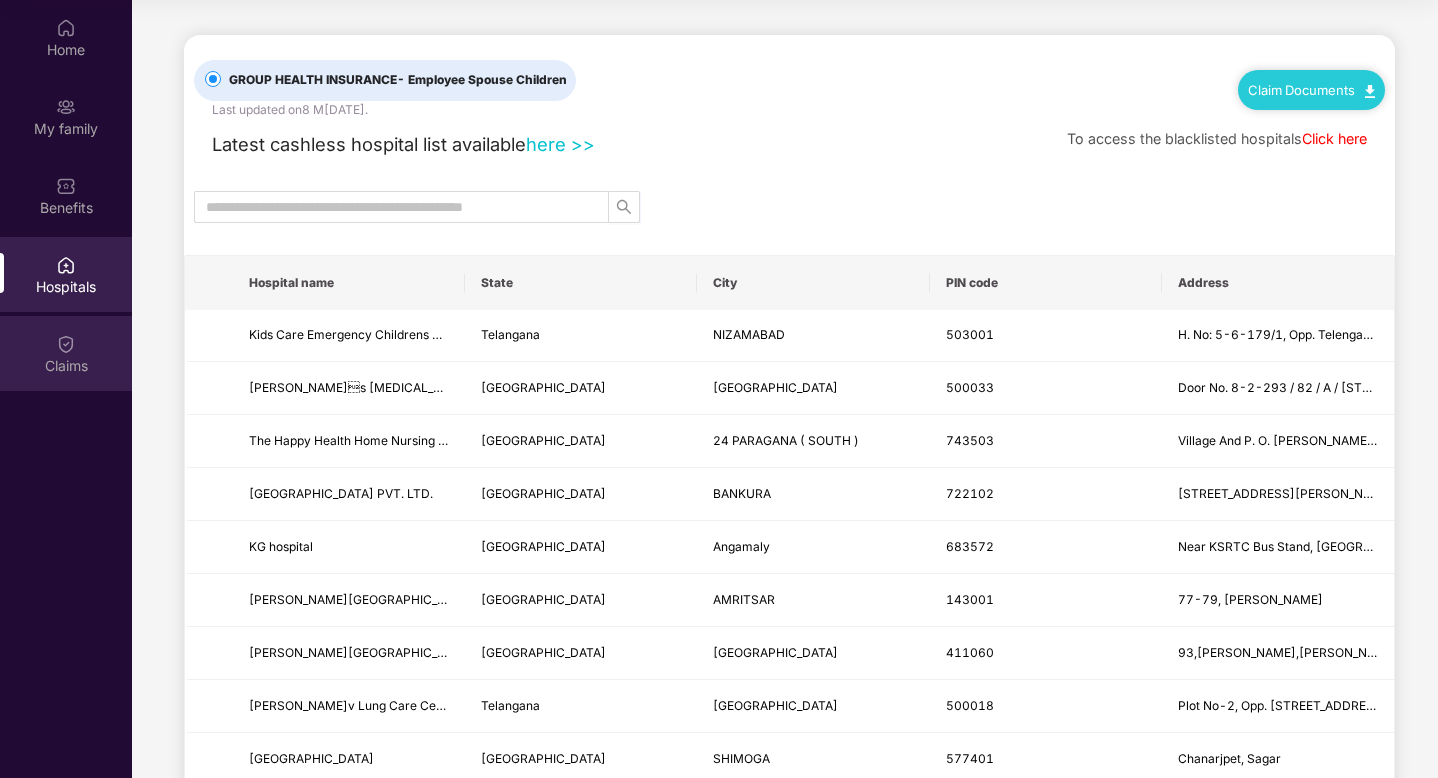 click on "Claims" at bounding box center (66, 366) 